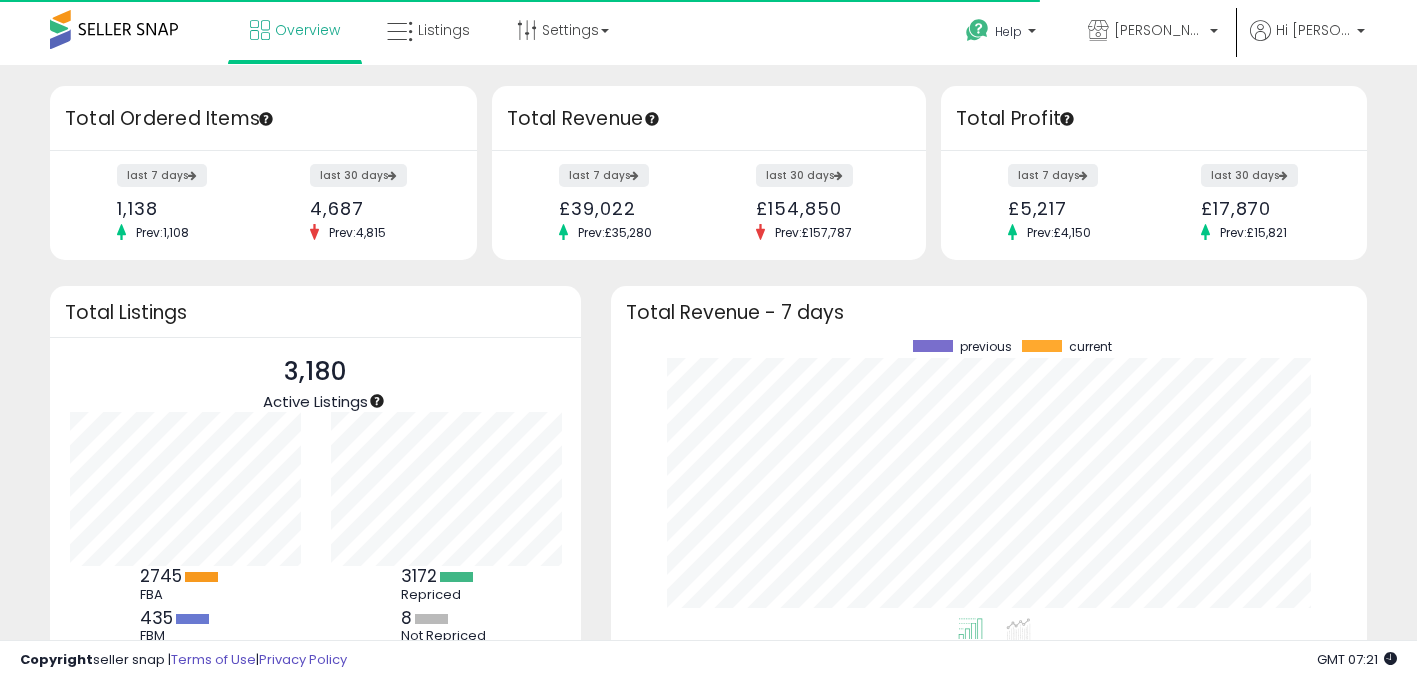 scroll, scrollTop: 4, scrollLeft: 0, axis: vertical 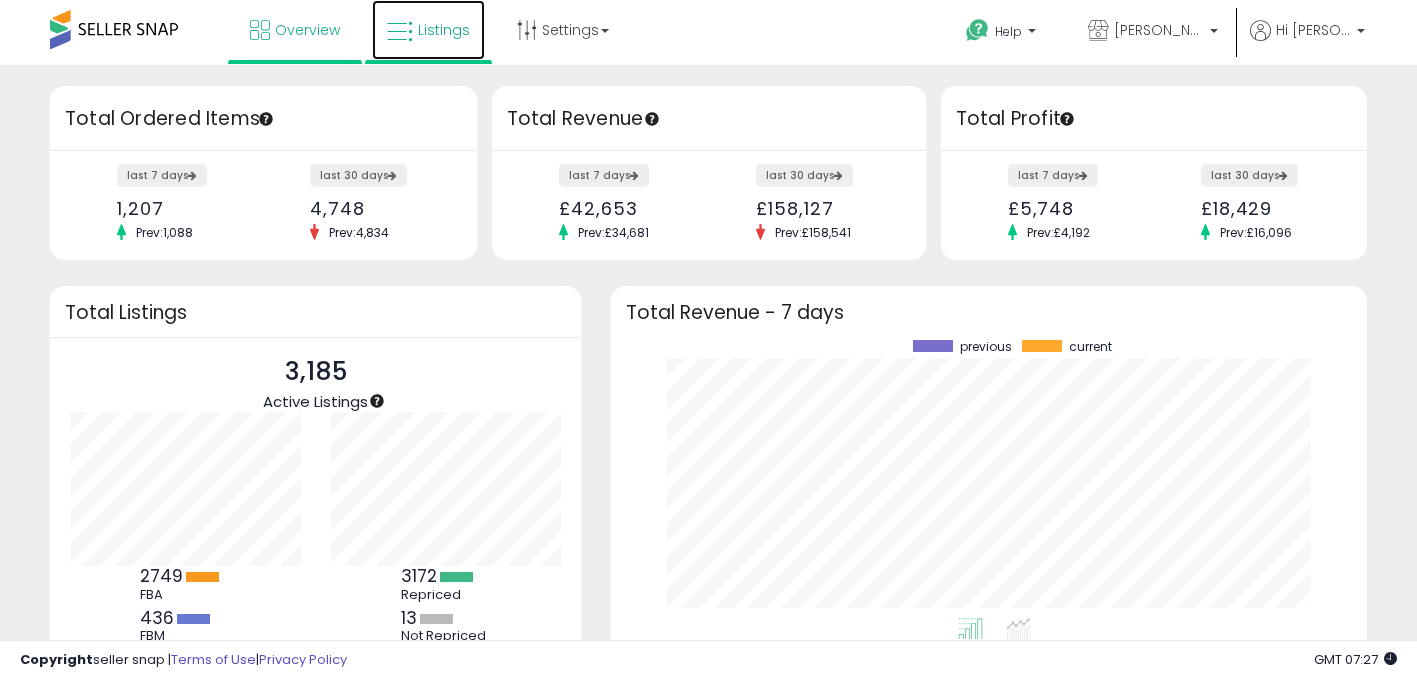 click at bounding box center [400, 32] 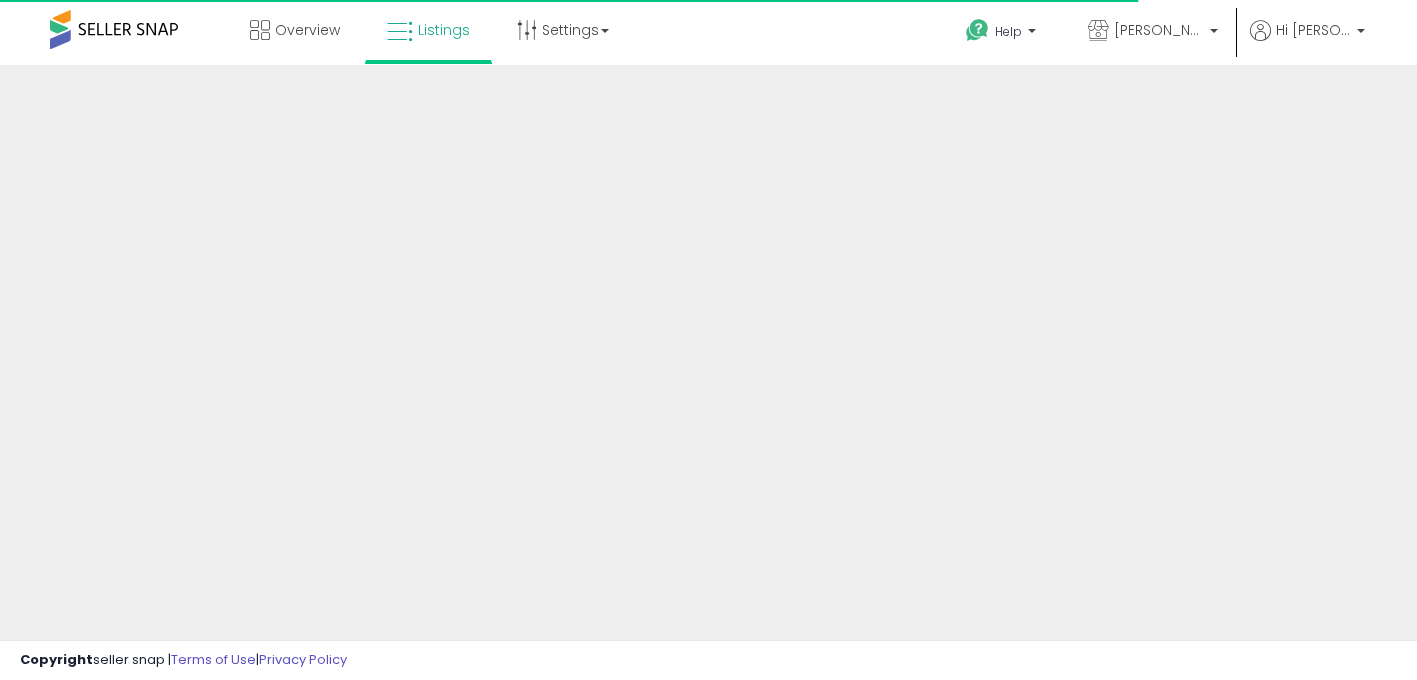 scroll, scrollTop: 0, scrollLeft: 0, axis: both 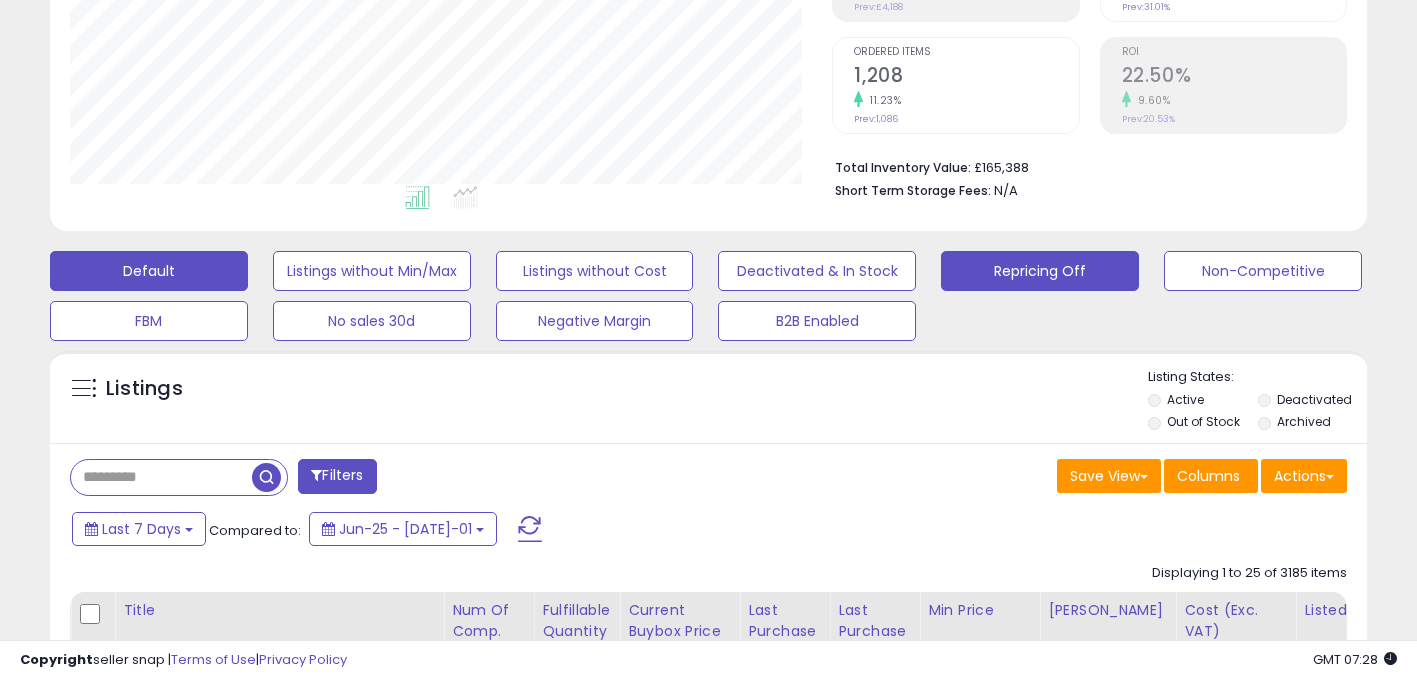click on "Repricing Off" at bounding box center (372, 271) 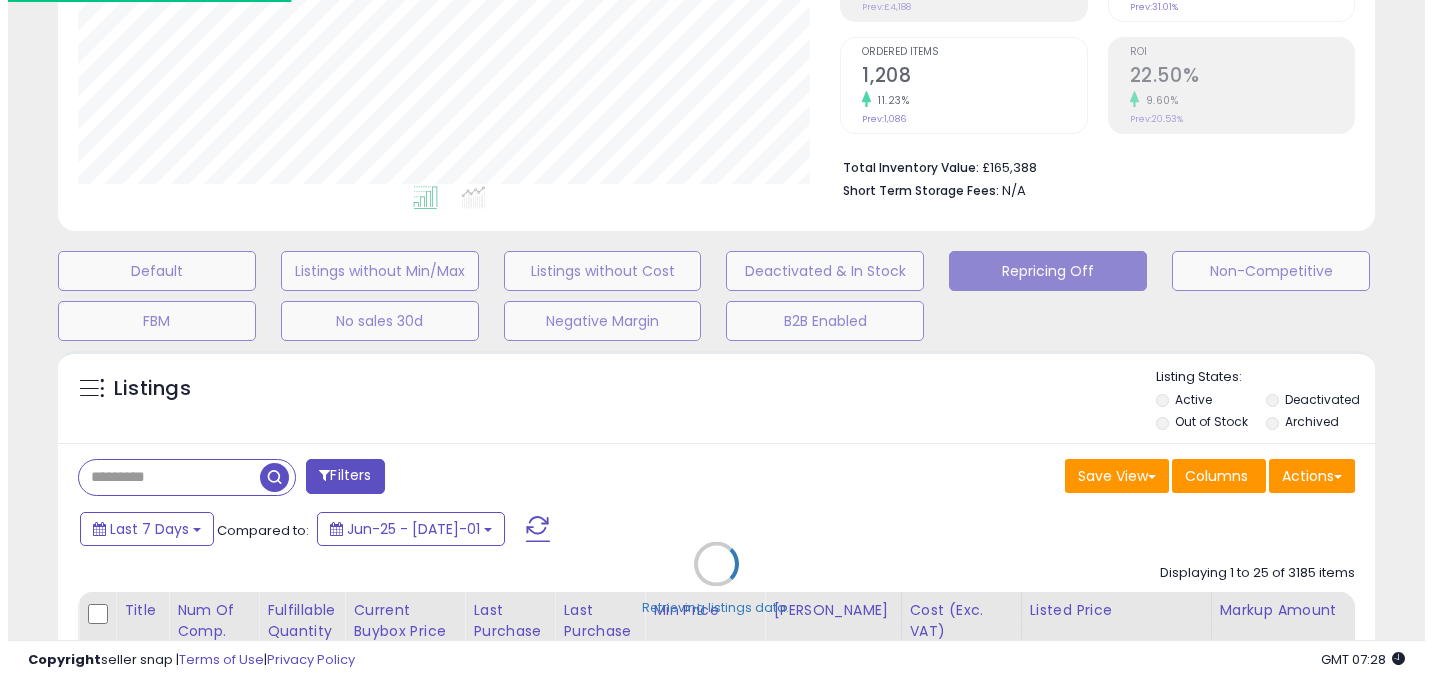 scroll, scrollTop: 999590, scrollLeft: 999229, axis: both 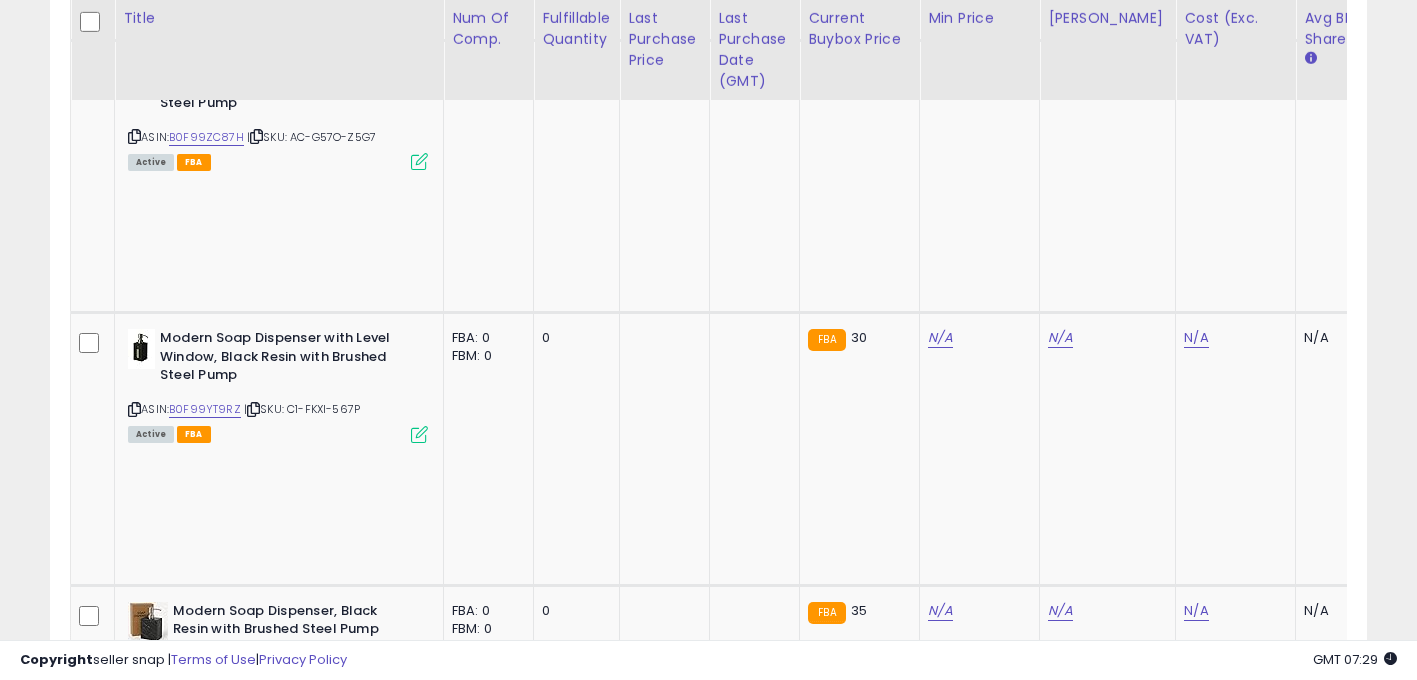 click at bounding box center (134, 1205) 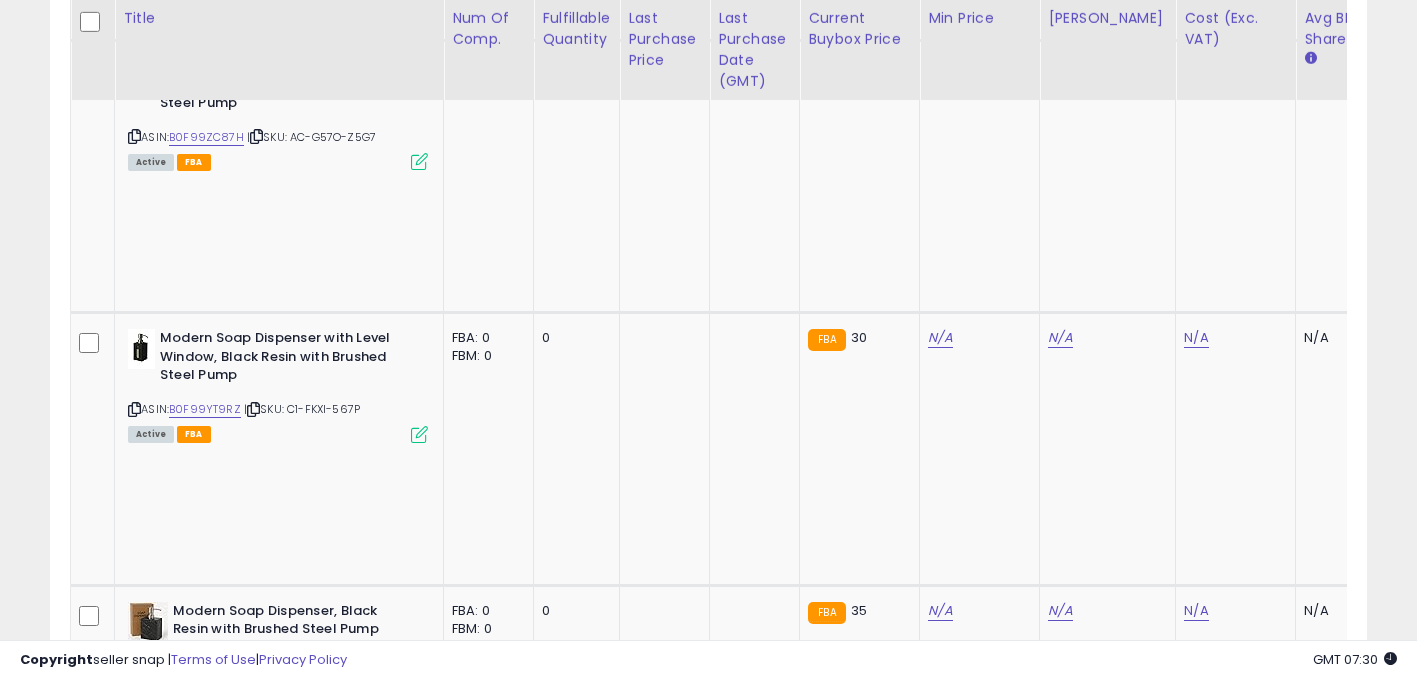 click at bounding box center [250, 1205] 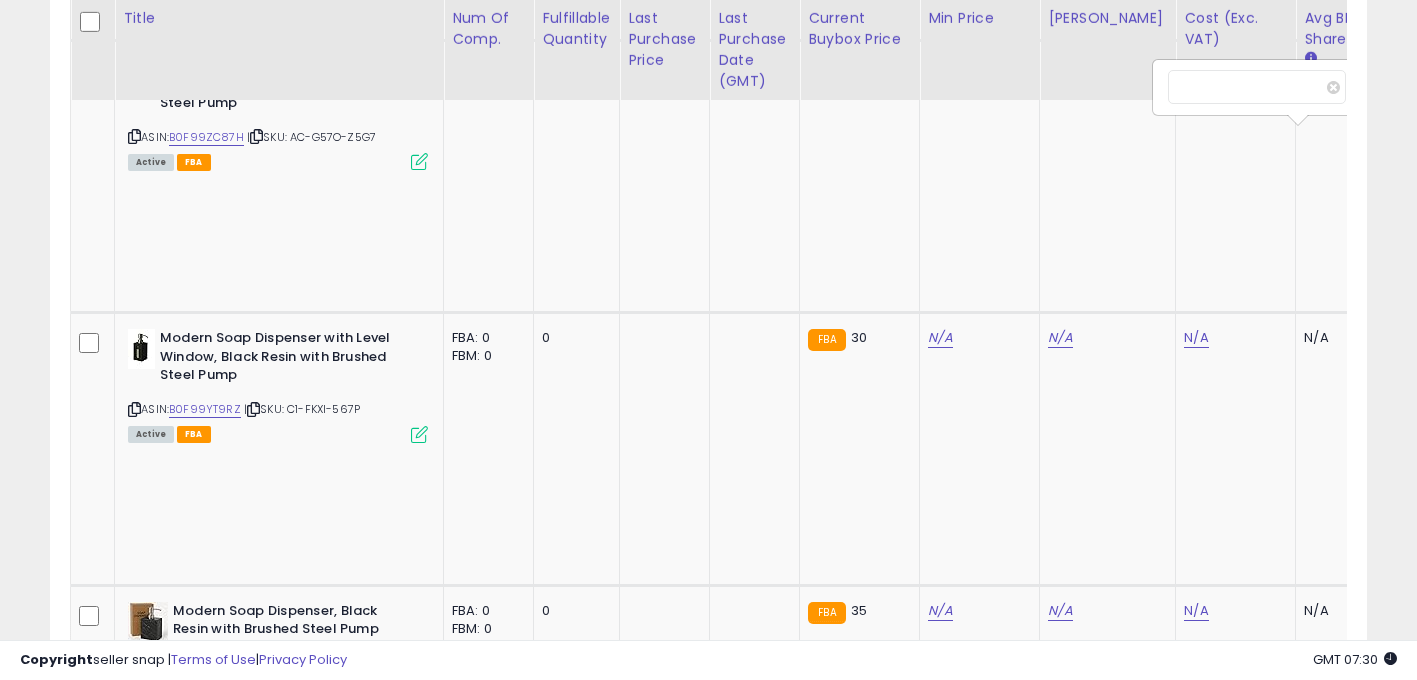 scroll, scrollTop: 0, scrollLeft: 15, axis: horizontal 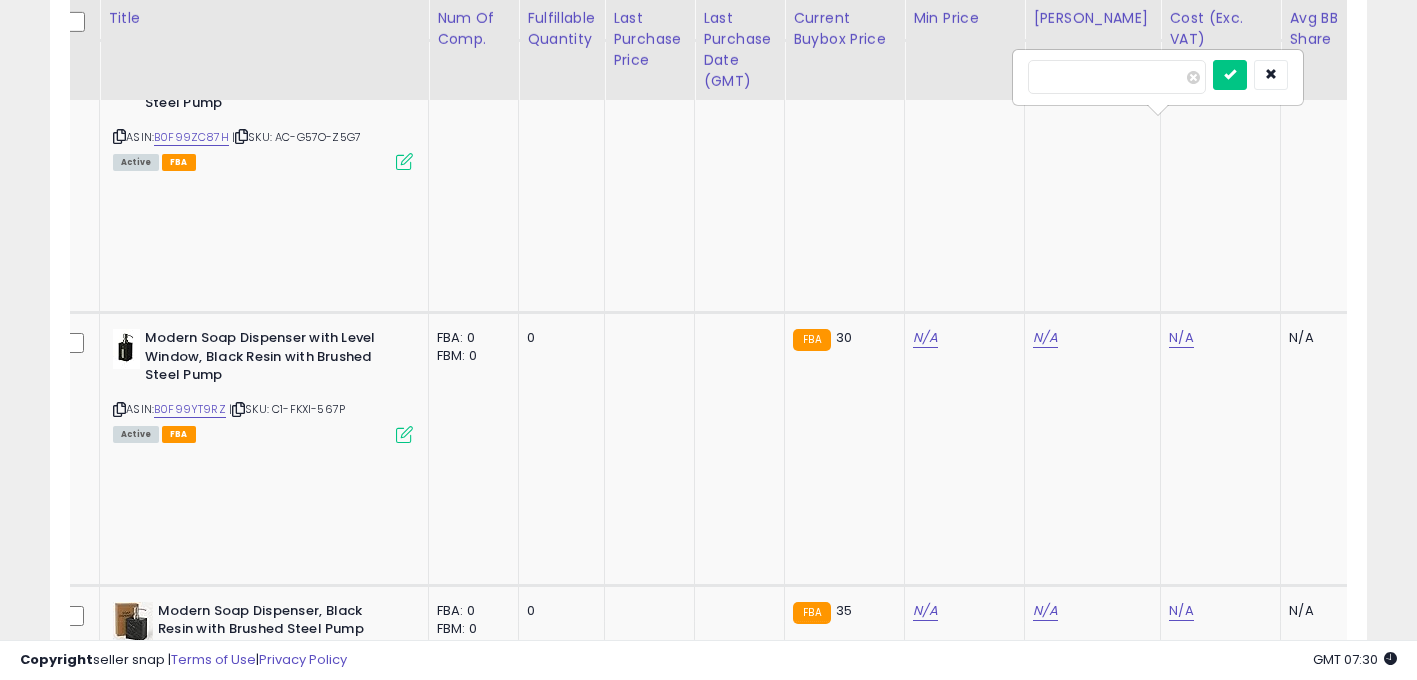 type on "*****" 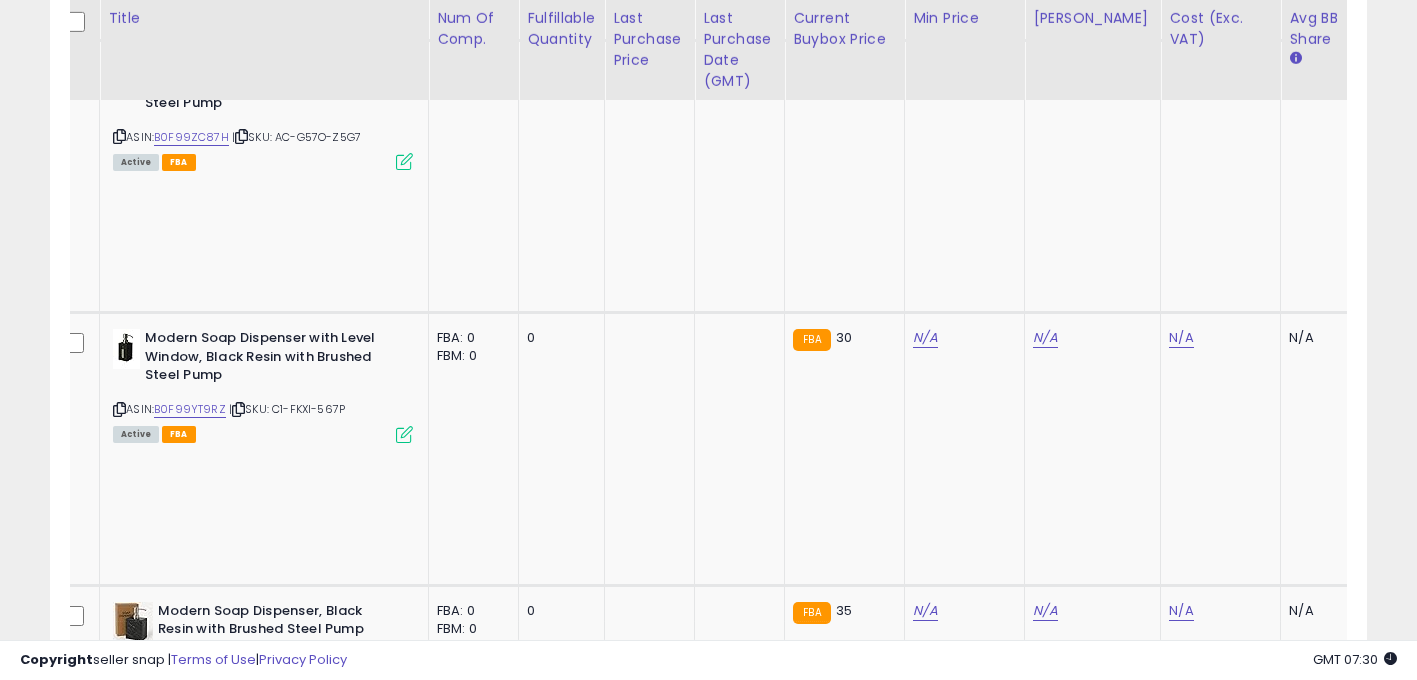 scroll, scrollTop: 0, scrollLeft: 747, axis: horizontal 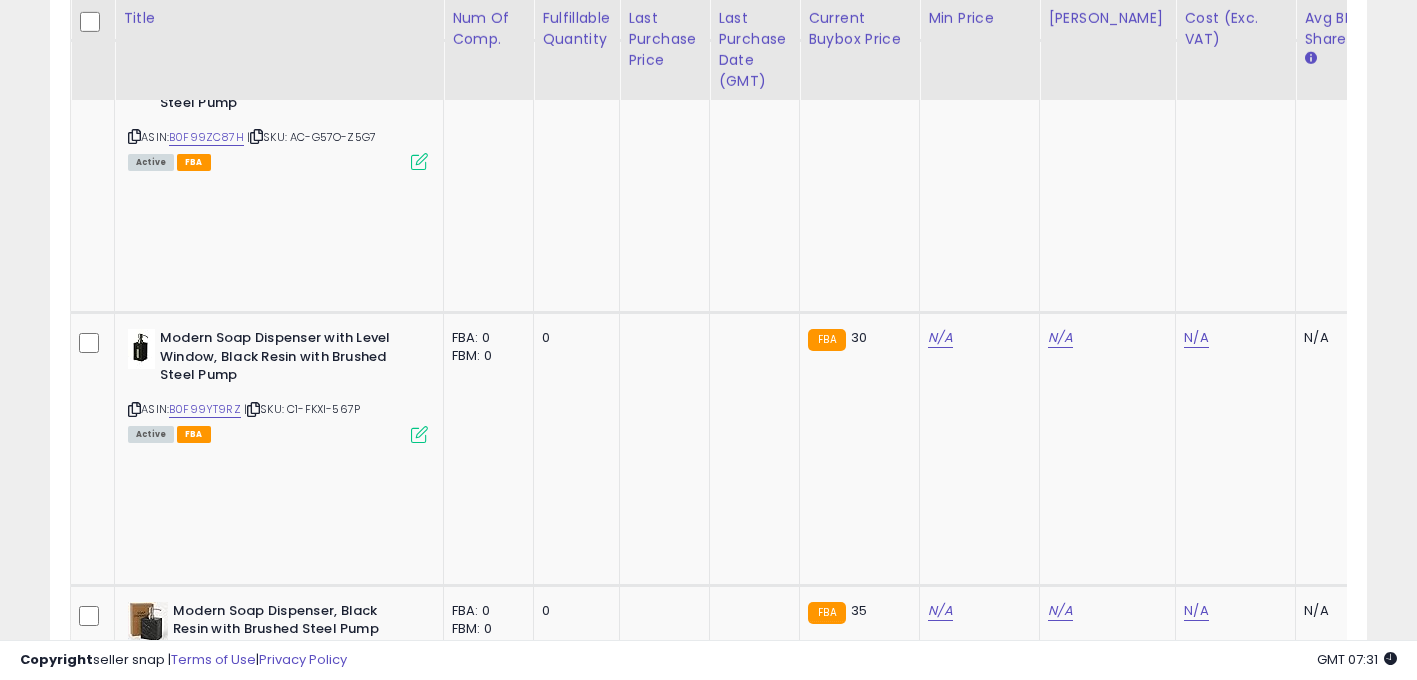 click on "53.52" at bounding box center [940, -1024] 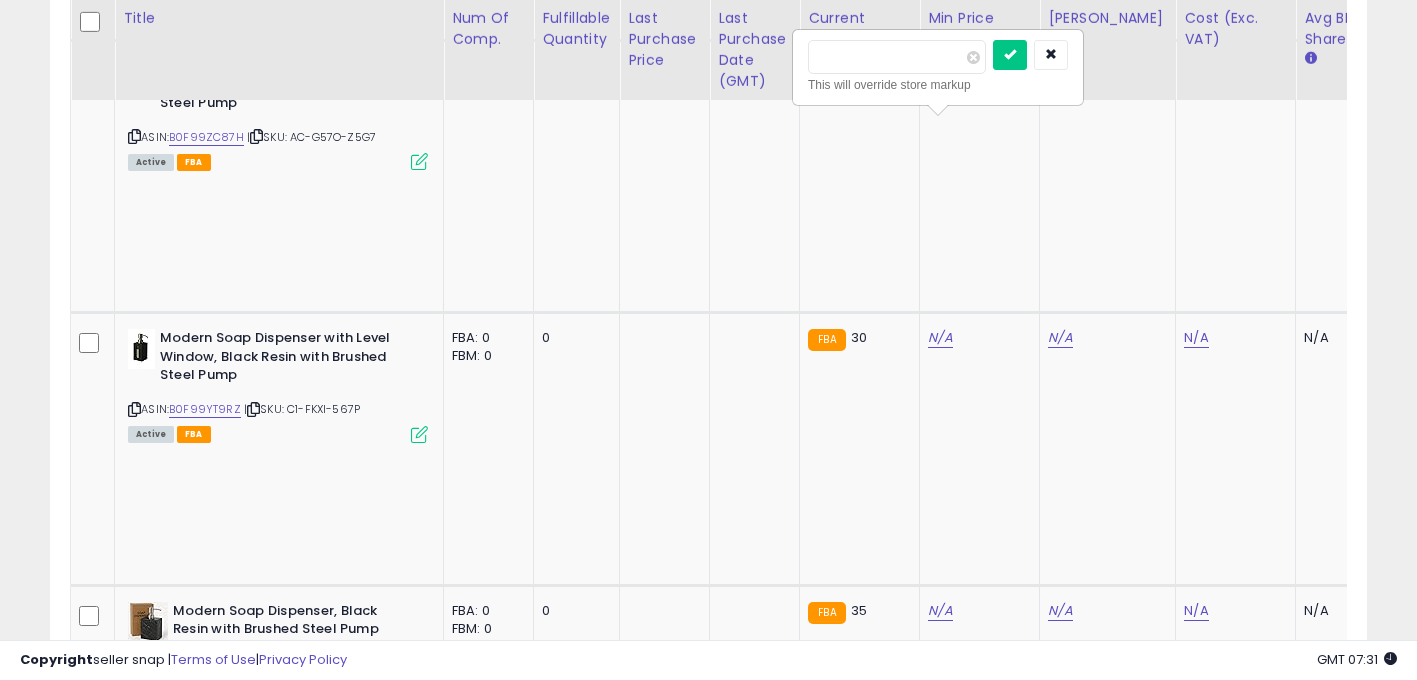 click on "*****" at bounding box center [897, 57] 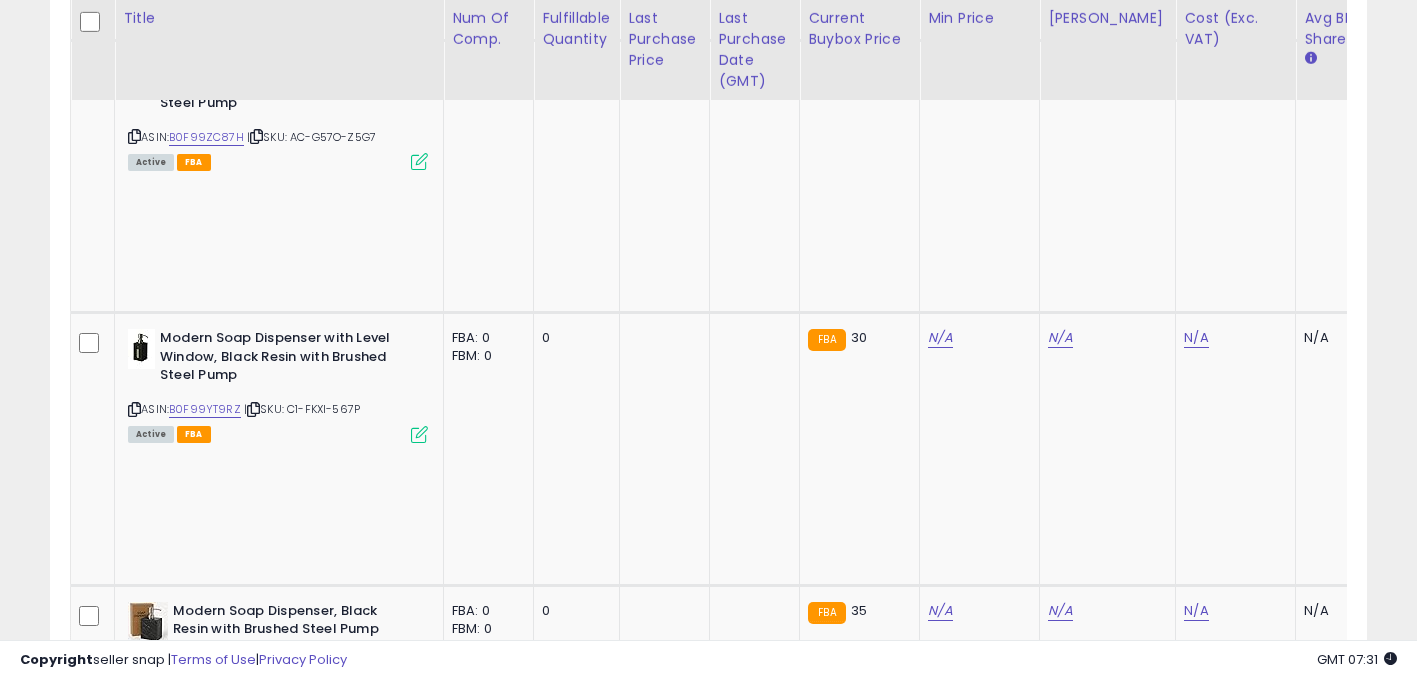 click on "72.73" 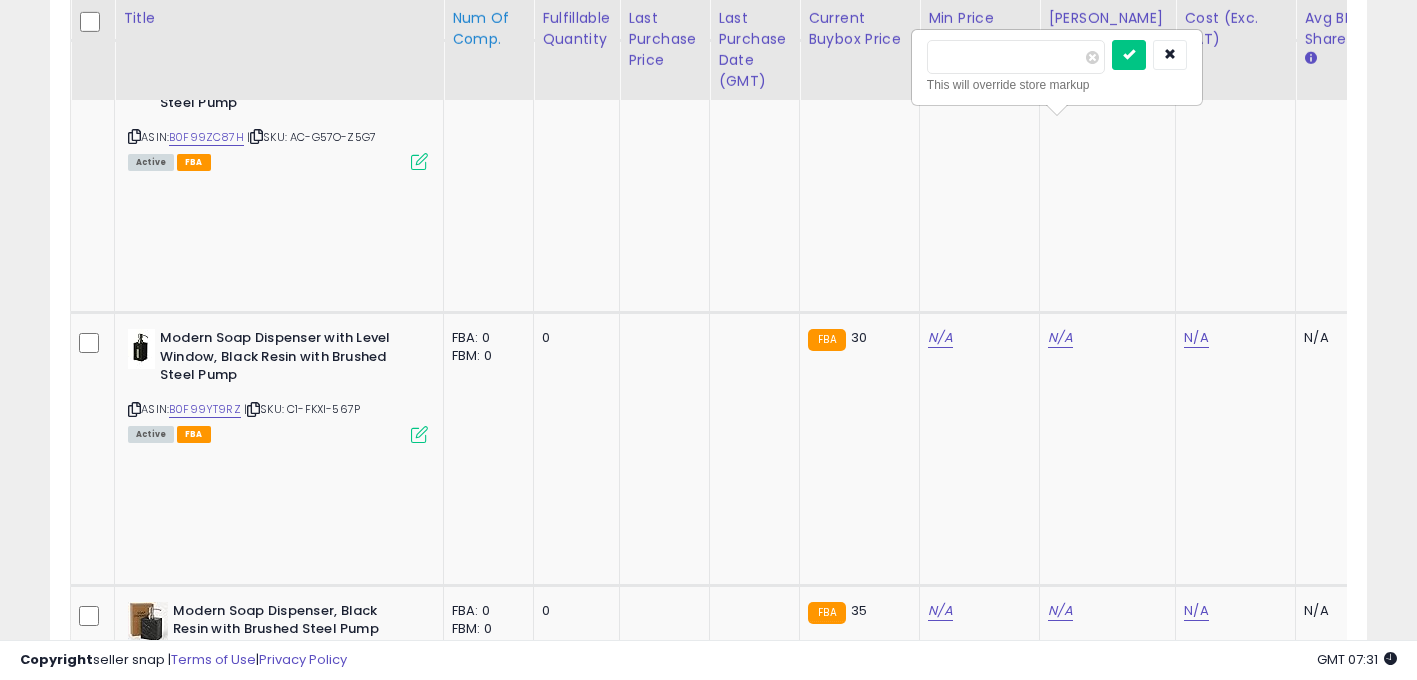 drag, startPoint x: 514, startPoint y: 36, endPoint x: 257, endPoint y: 10, distance: 258.31183 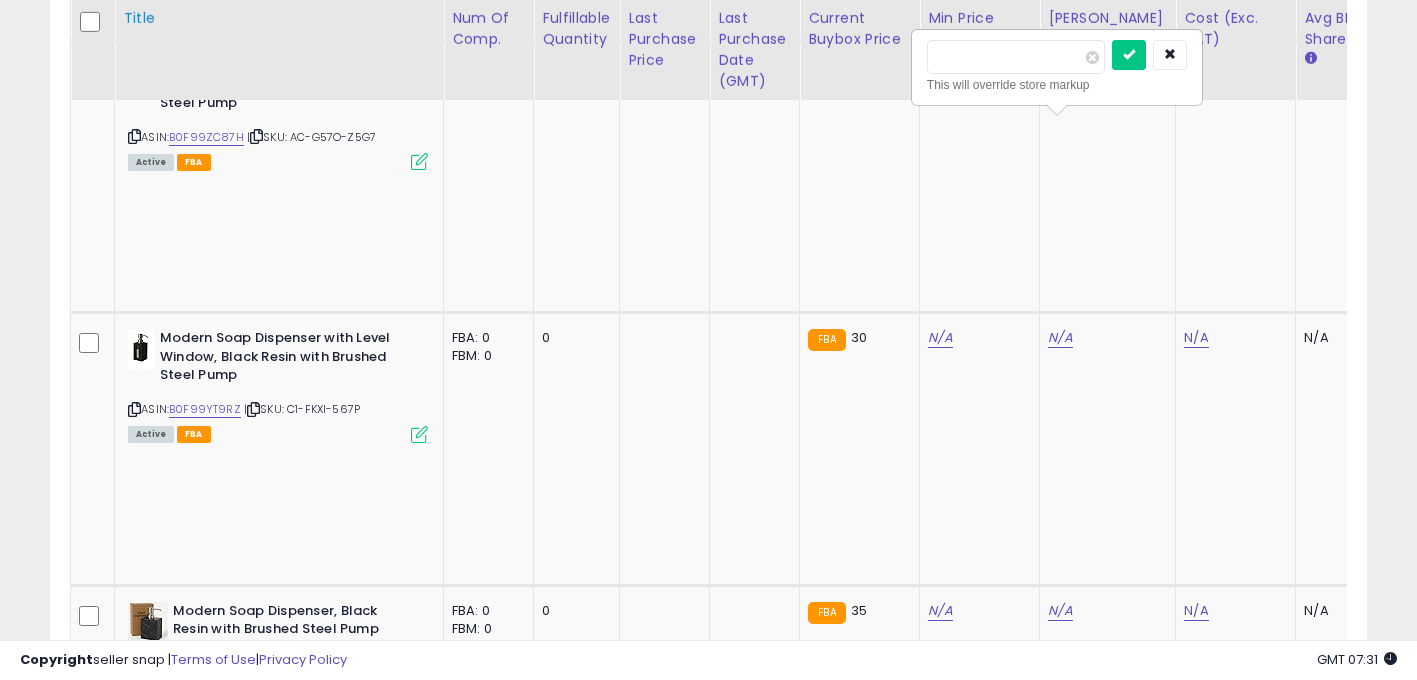 type on "*" 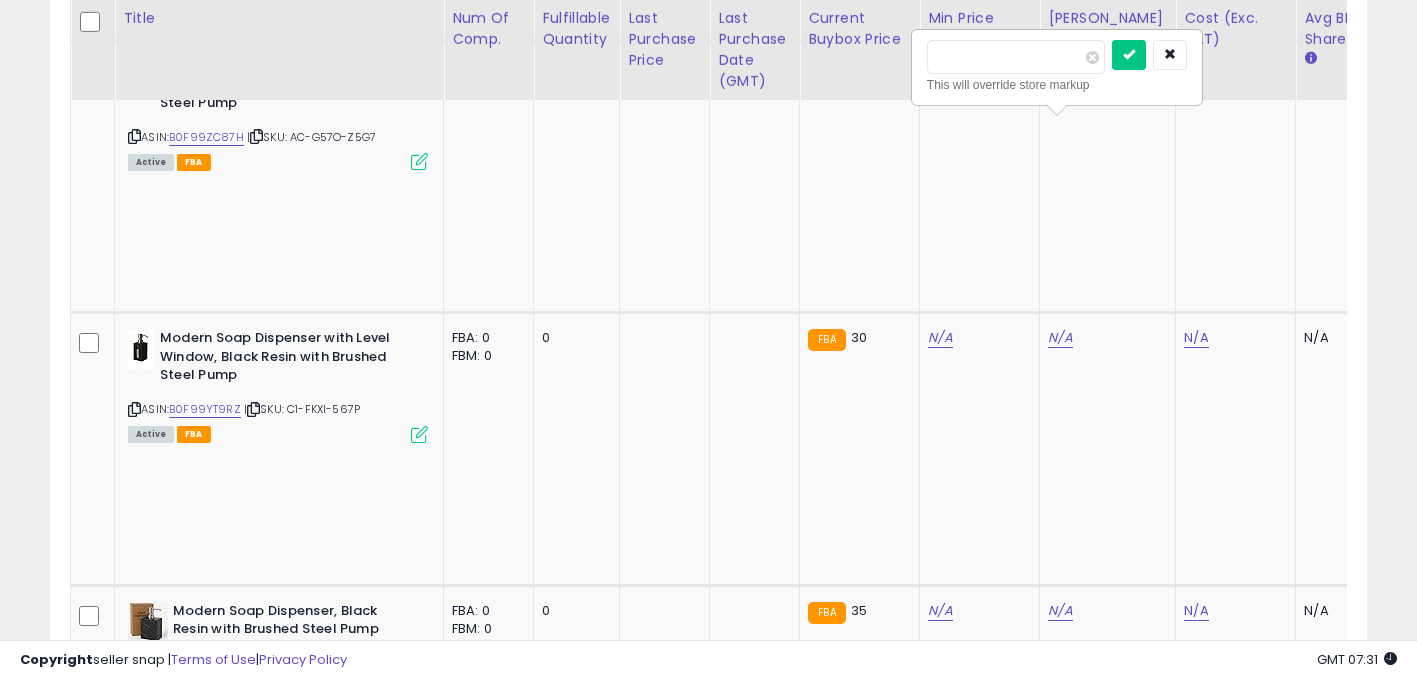 type on "*****" 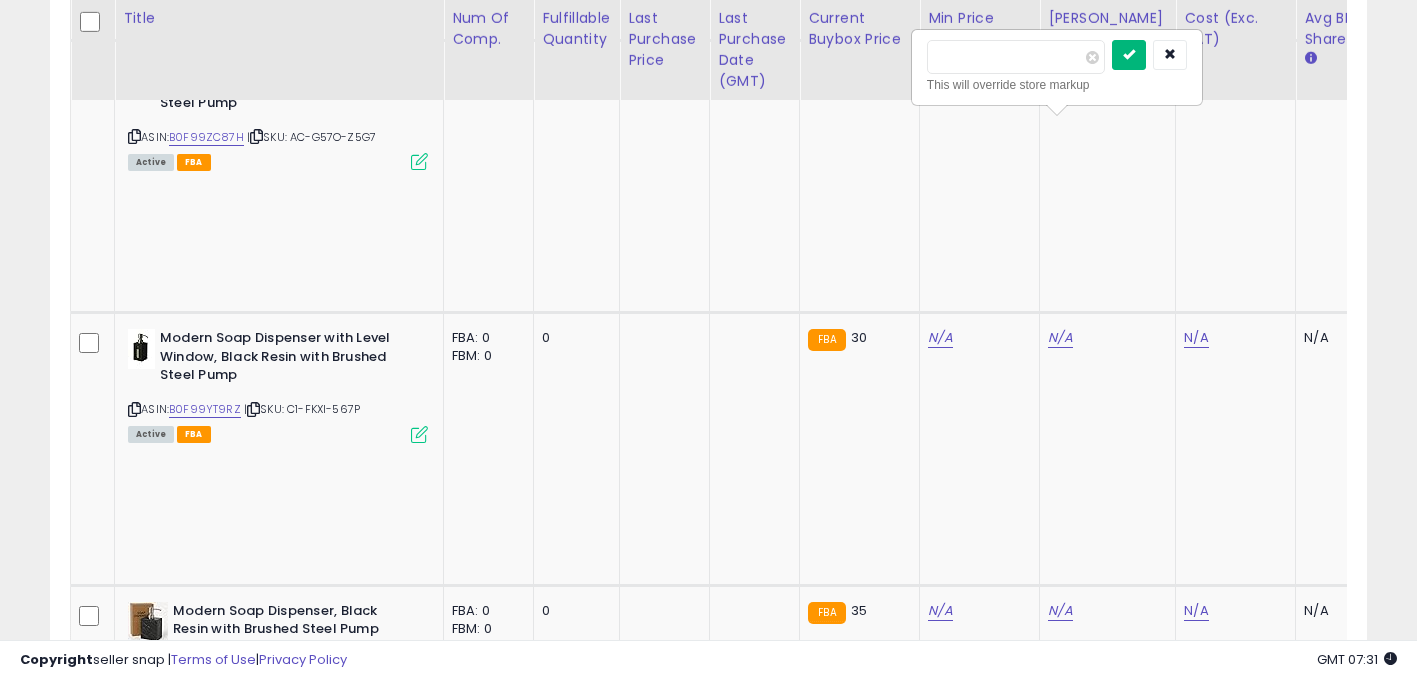 click at bounding box center (1129, 54) 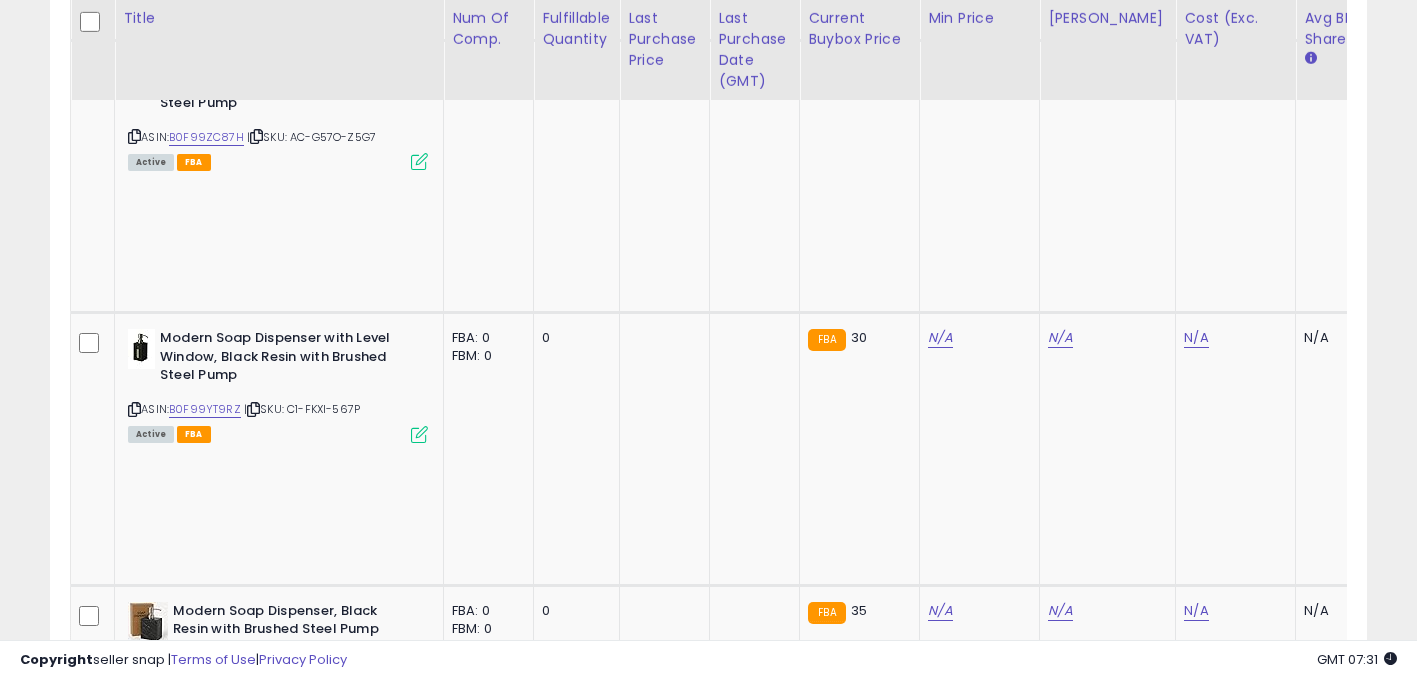 scroll, scrollTop: 0, scrollLeft: 310, axis: horizontal 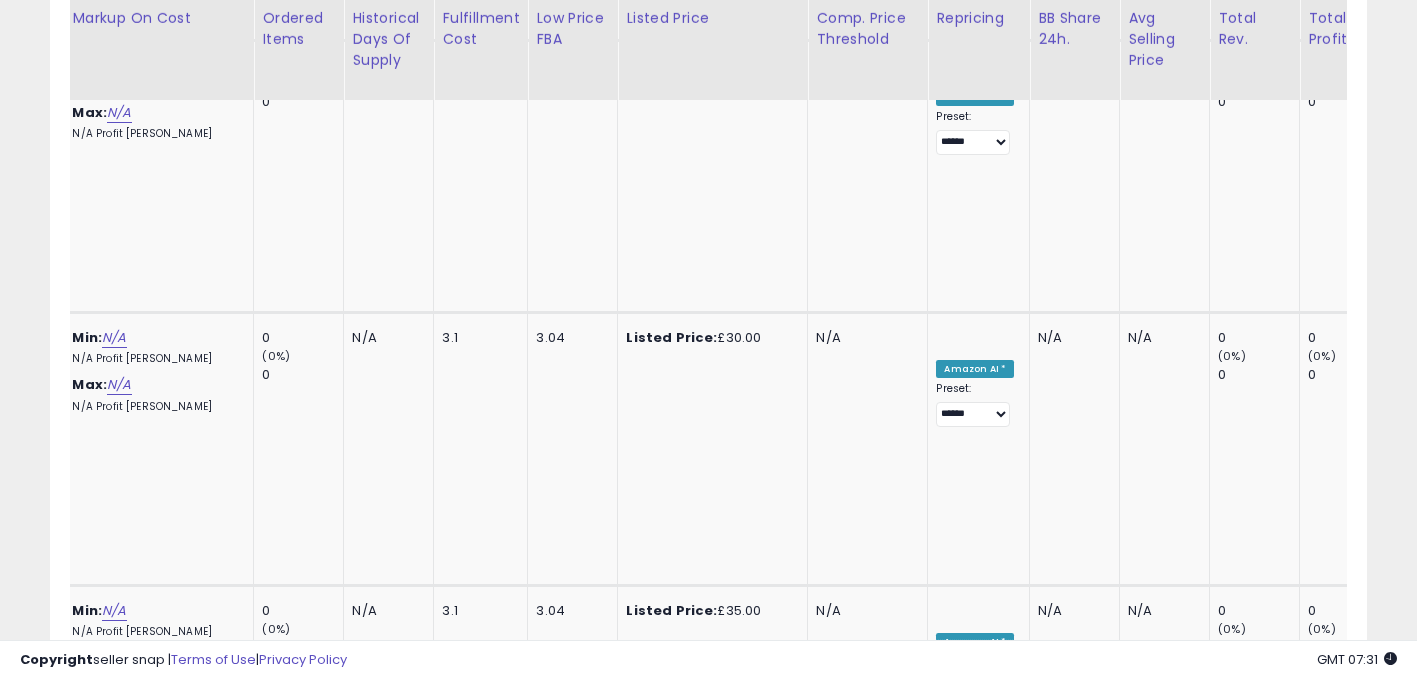 click on "OFF" at bounding box center [974, 1156] 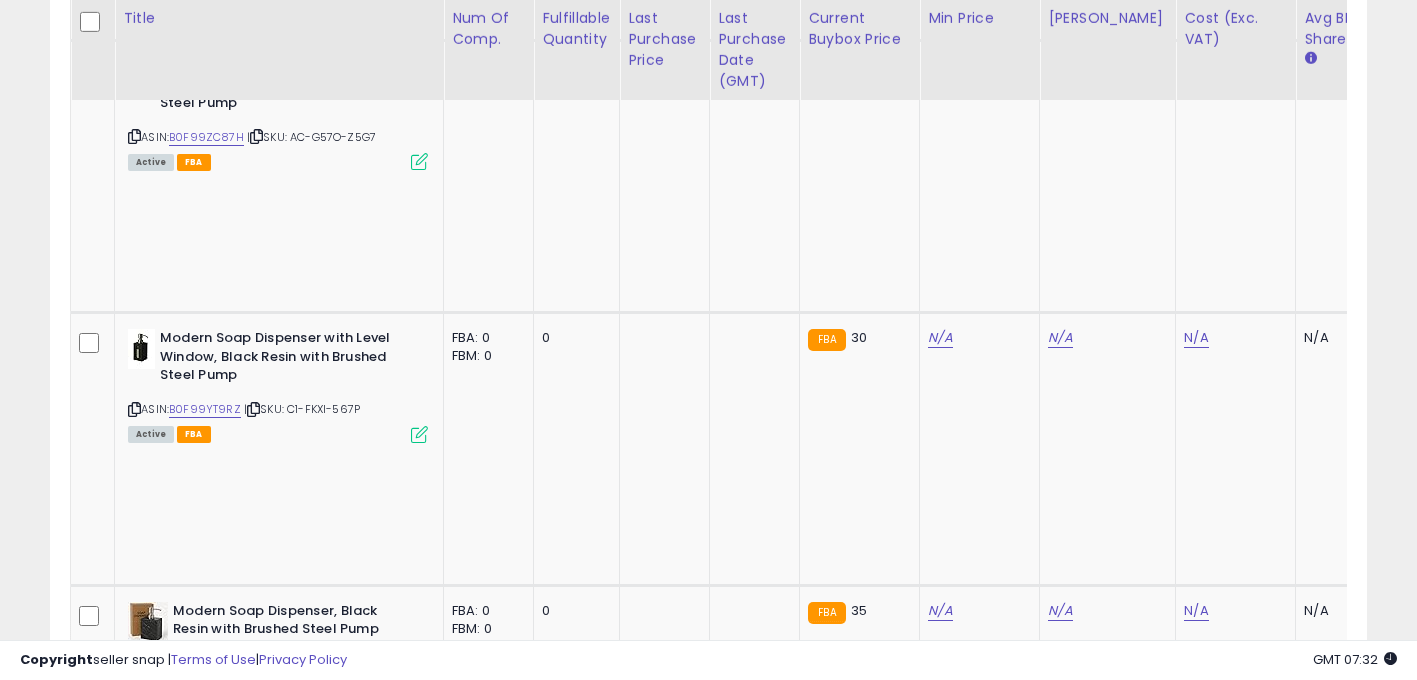scroll, scrollTop: 0, scrollLeft: 596, axis: horizontal 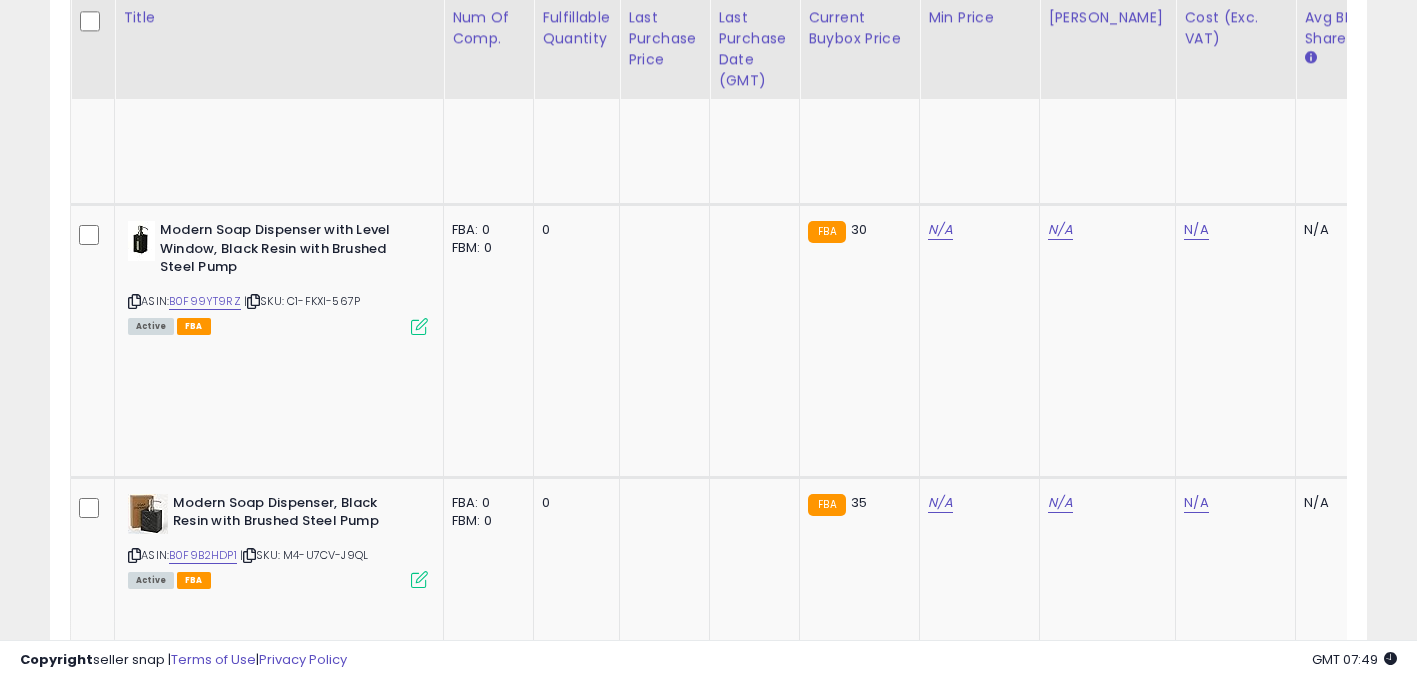 click at bounding box center (134, 1390) 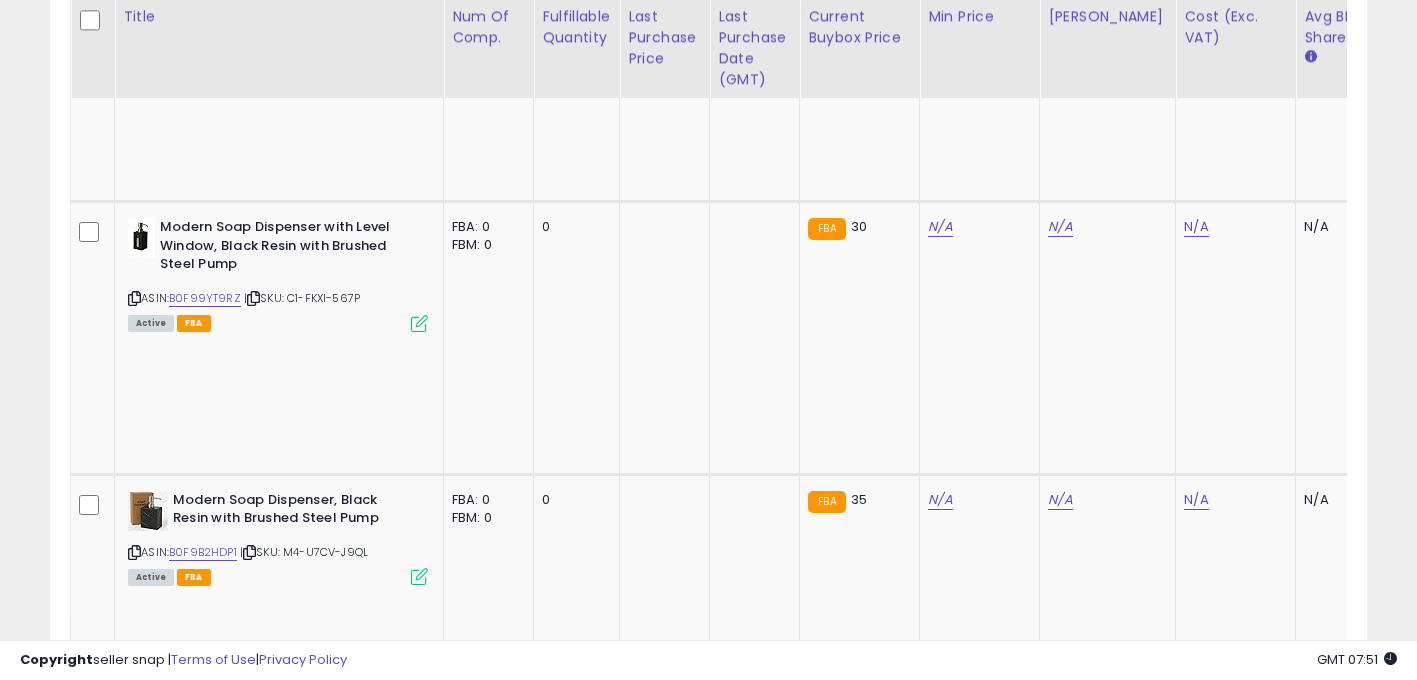scroll, scrollTop: 2231, scrollLeft: 0, axis: vertical 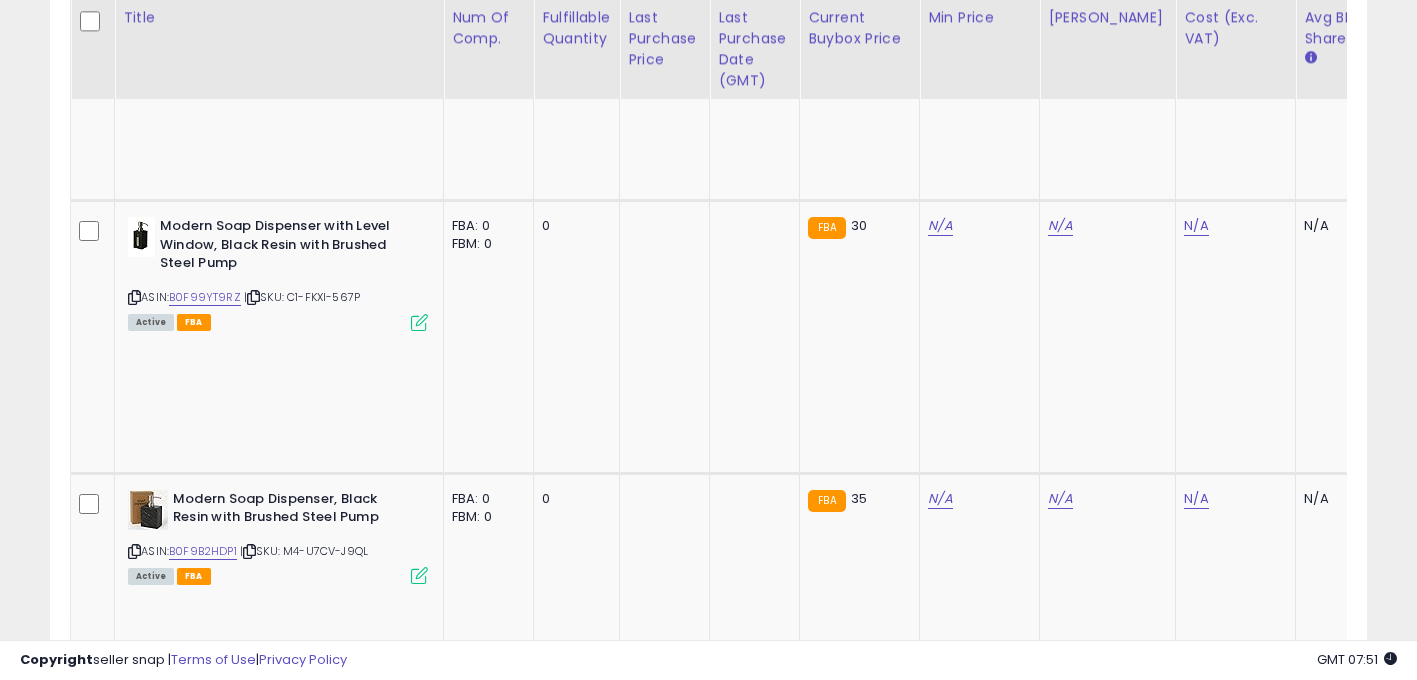 click on "N/A" at bounding box center [1196, -591] 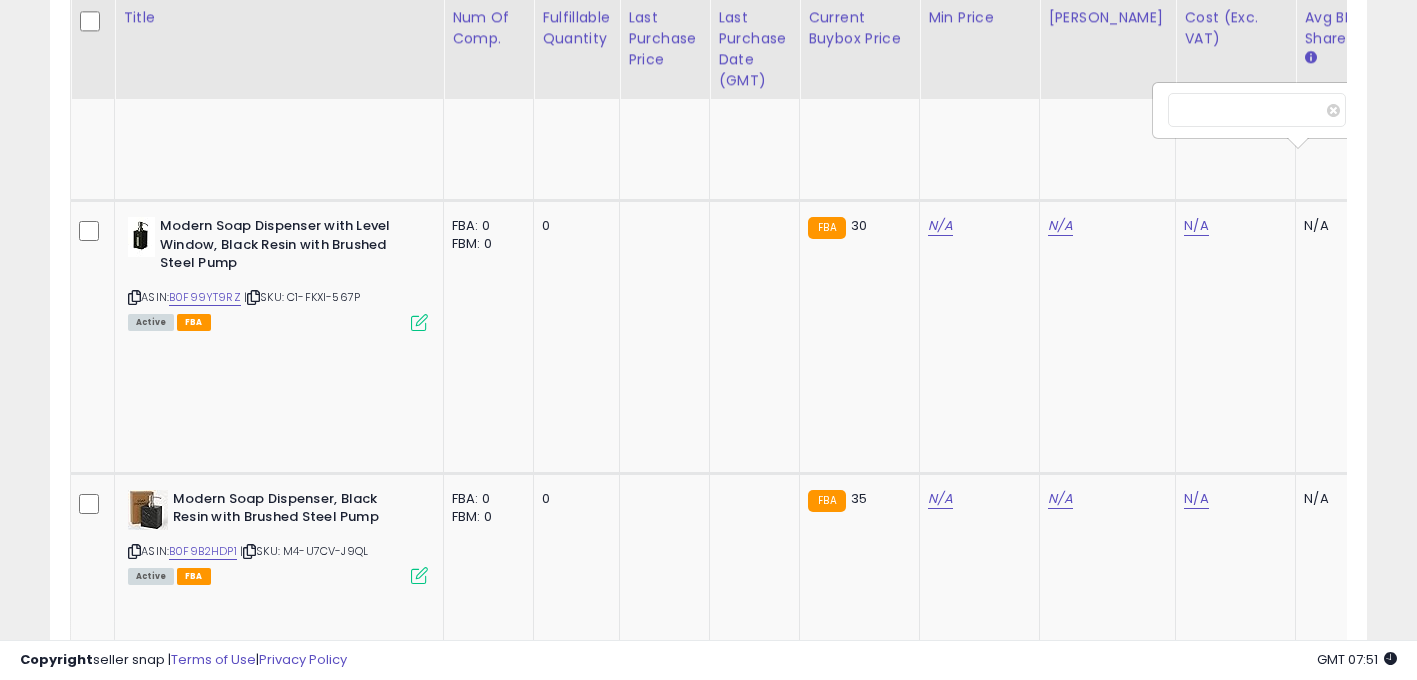 scroll, scrollTop: 0, scrollLeft: 15, axis: horizontal 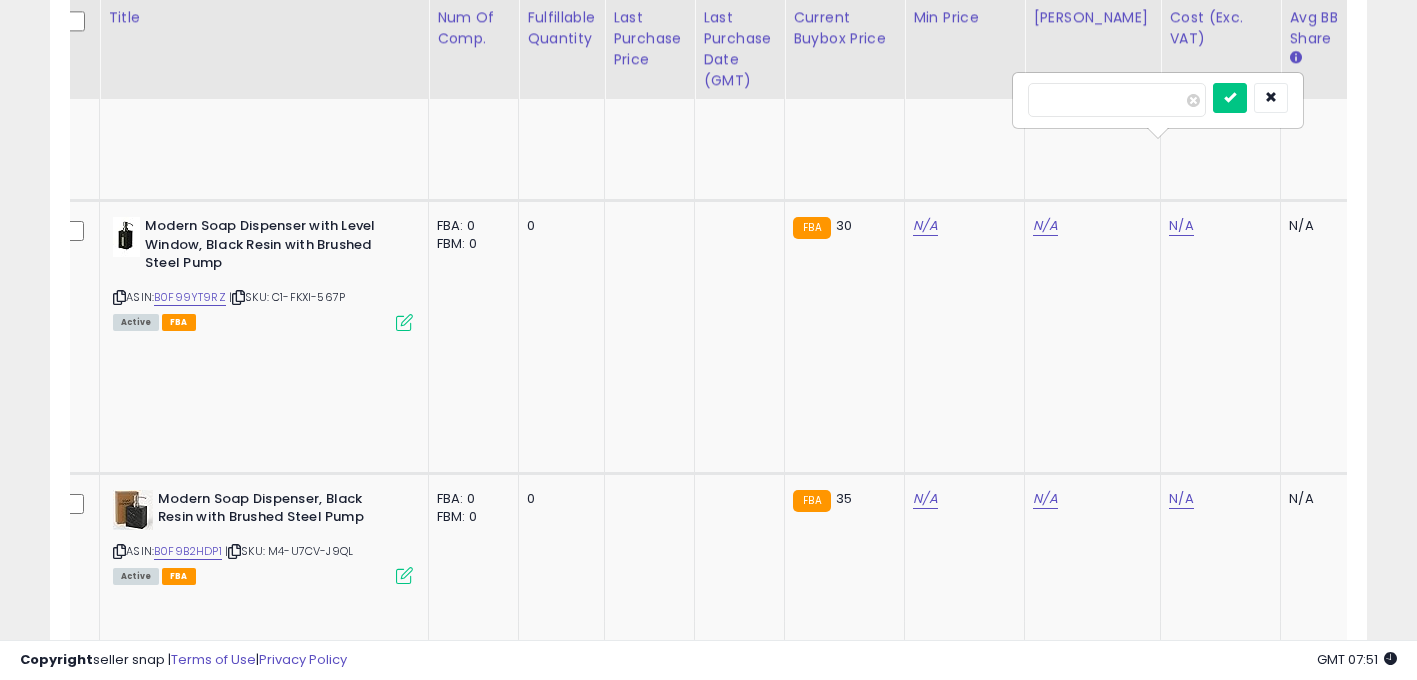 type on "*****" 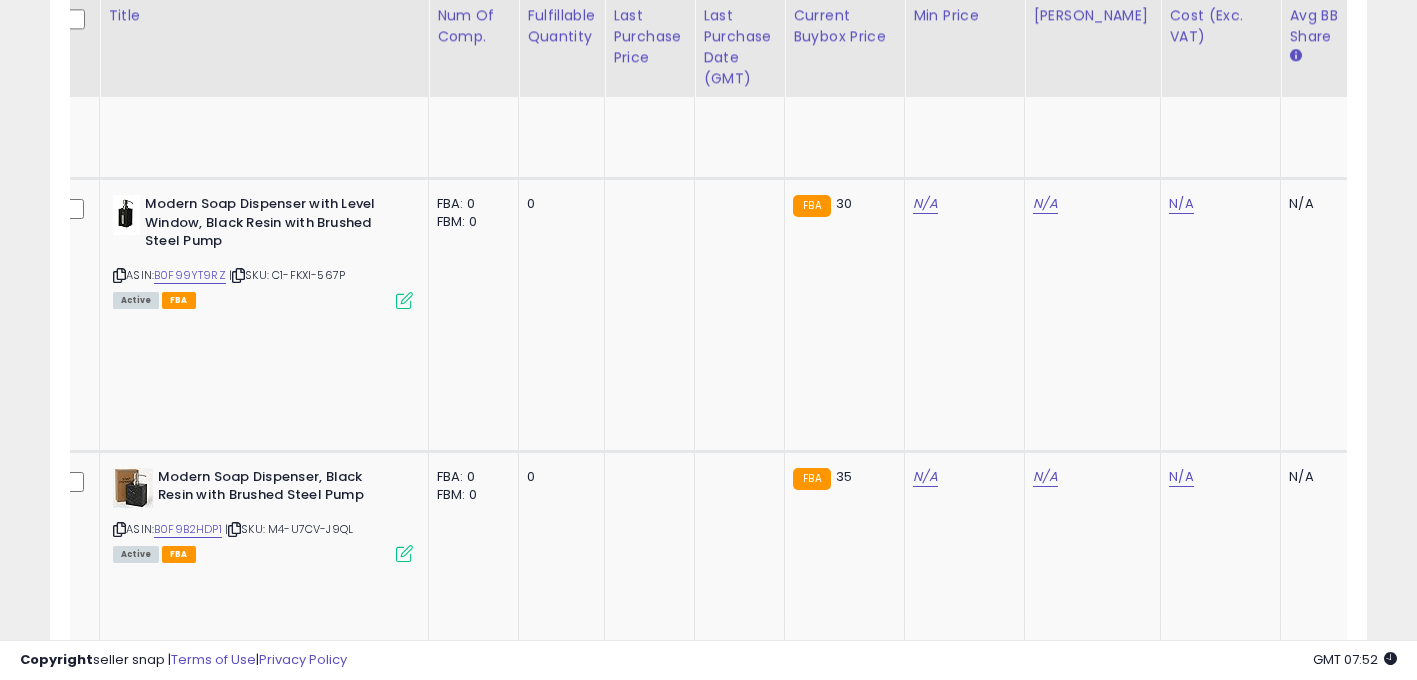 scroll, scrollTop: 2254, scrollLeft: 0, axis: vertical 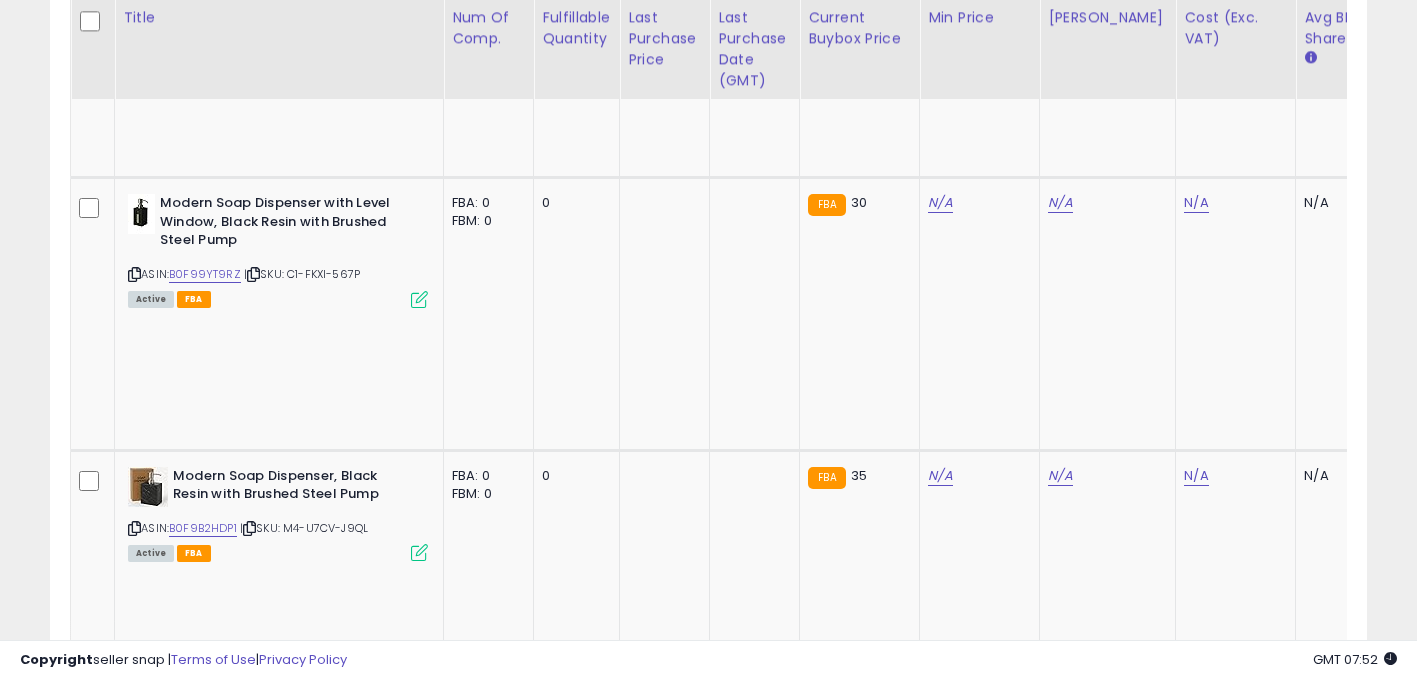 click on "79.87" at bounding box center (1060, -1159) 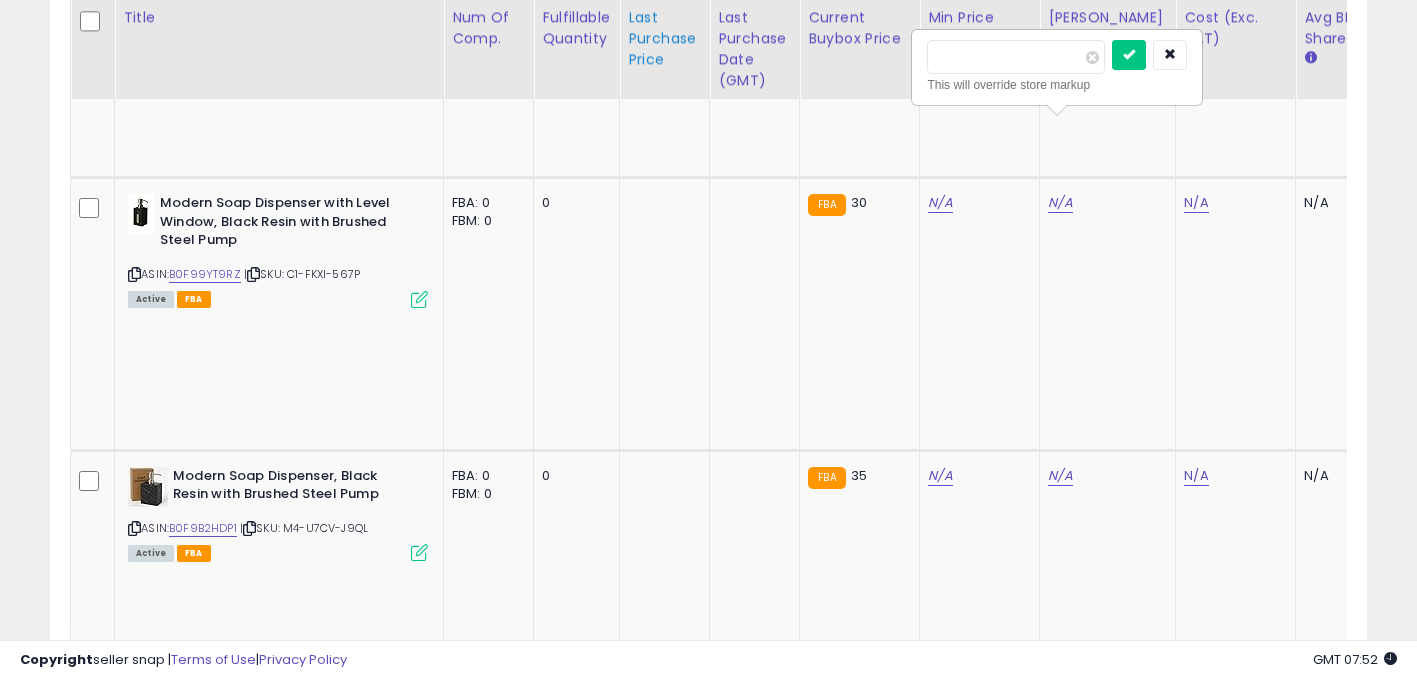 click on "Title
Num of Comp." at bounding box center (2649, 538) 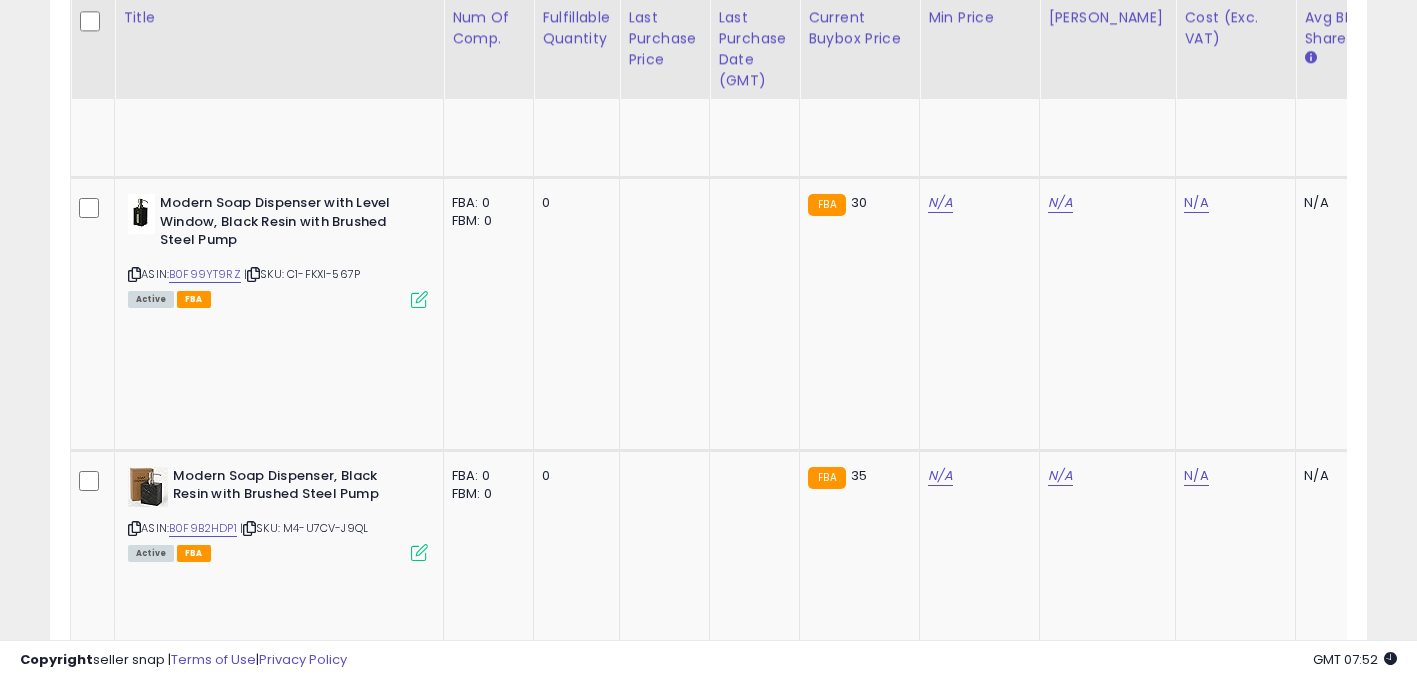 click at bounding box center (255, 1363) 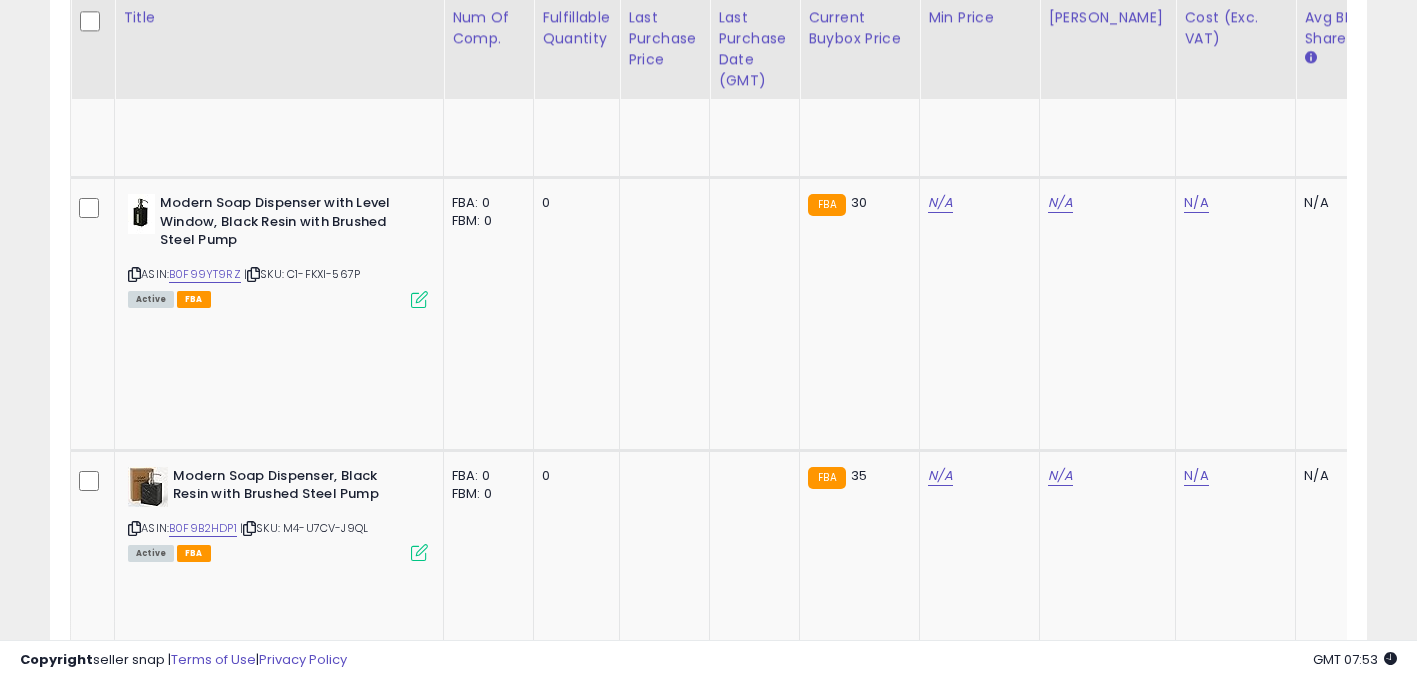 scroll, scrollTop: 0, scrollLeft: 1084, axis: horizontal 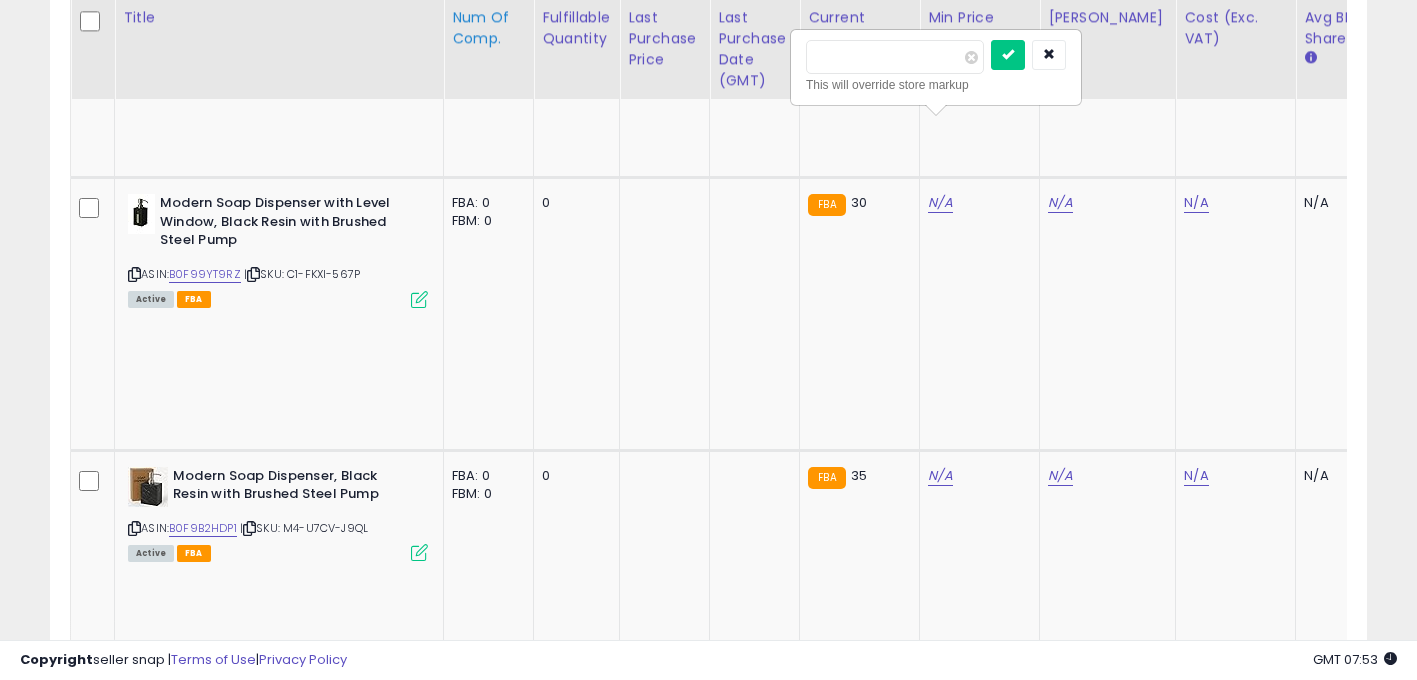 drag, startPoint x: 838, startPoint y: 52, endPoint x: 523, endPoint y: 29, distance: 315.83856 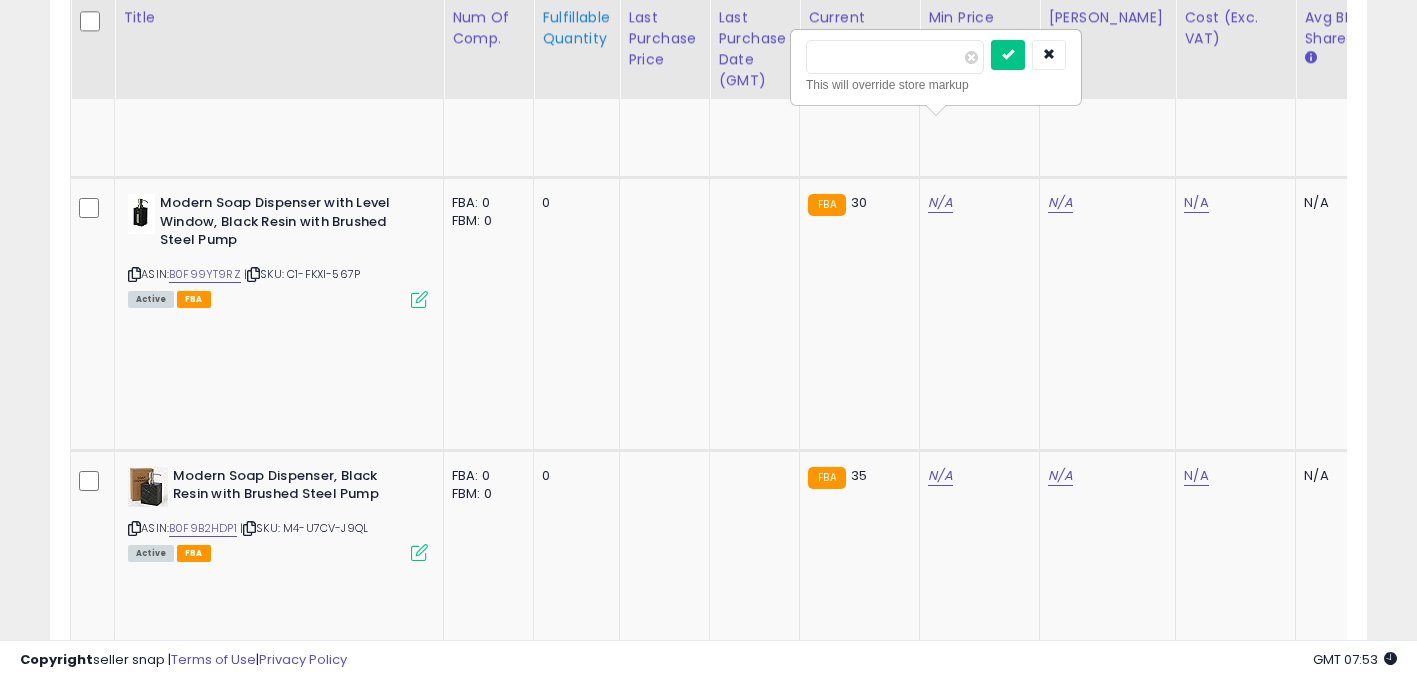 type on "*****" 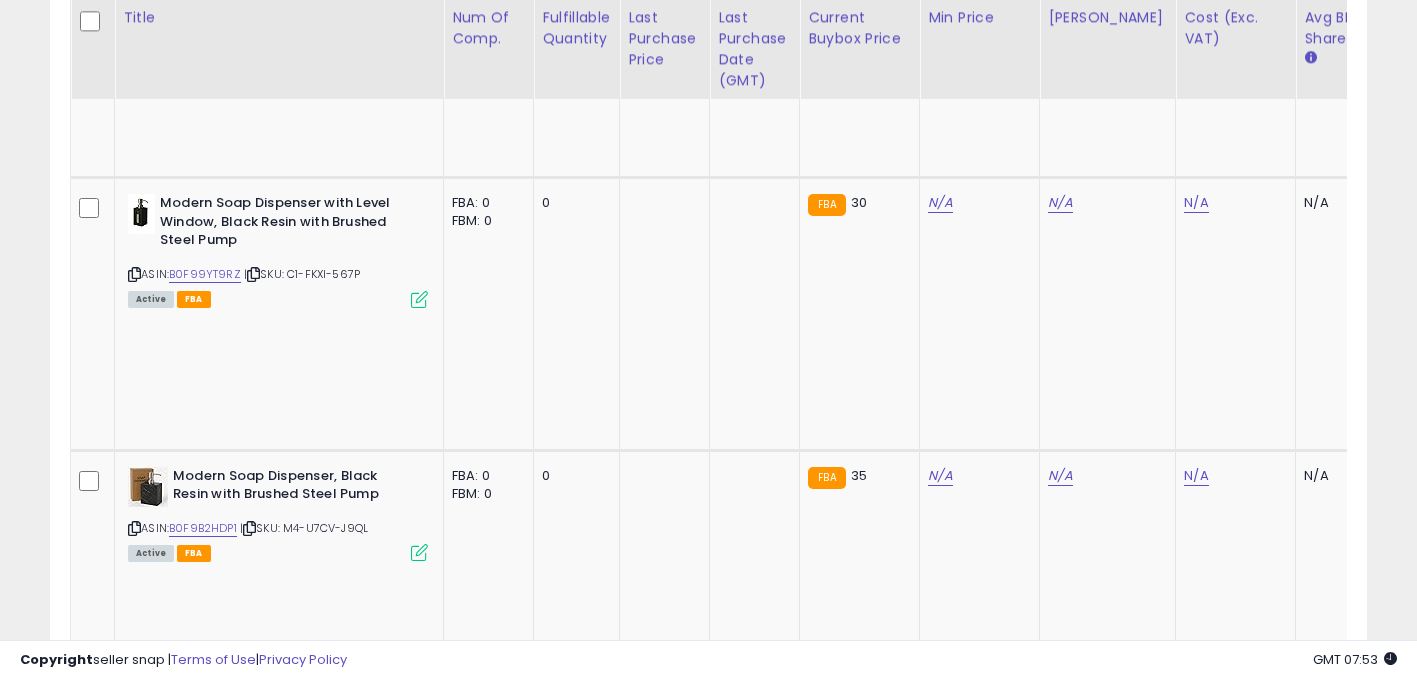 scroll, scrollTop: 0, scrollLeft: 2268, axis: horizontal 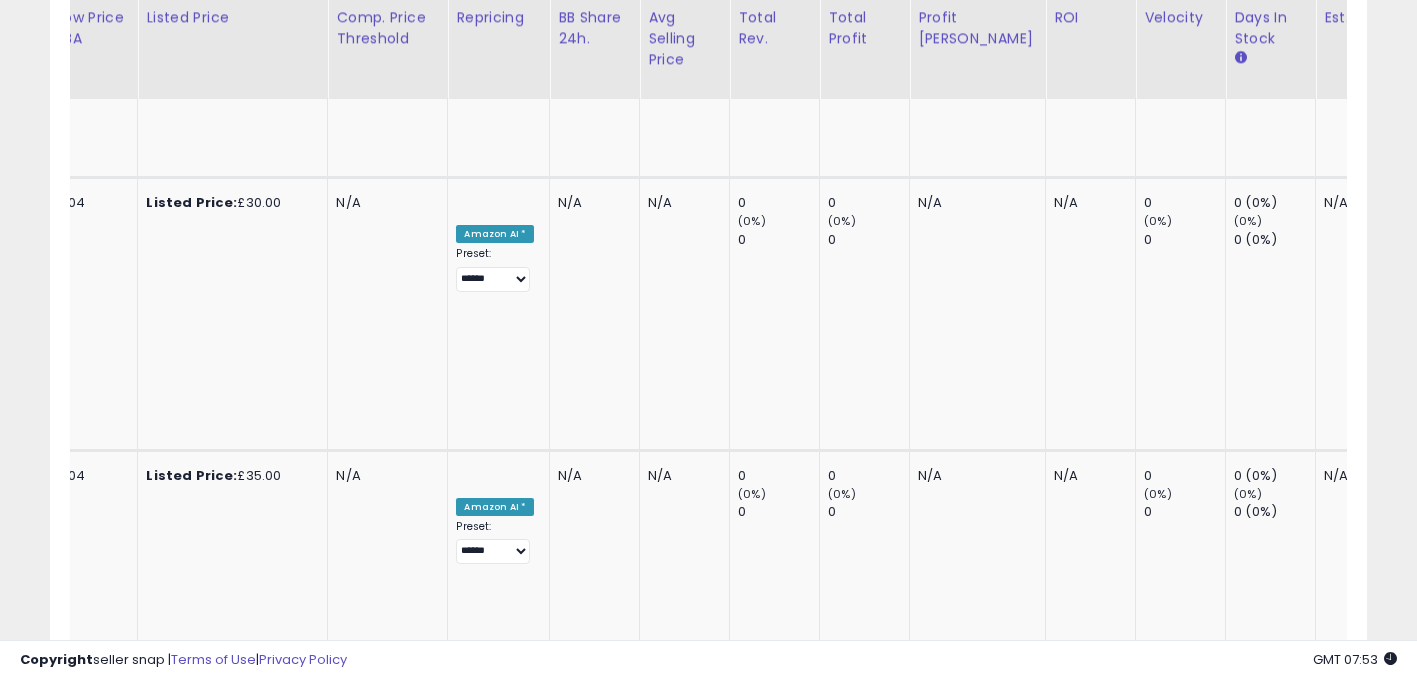 click on "OFF" at bounding box center [494, 1294] 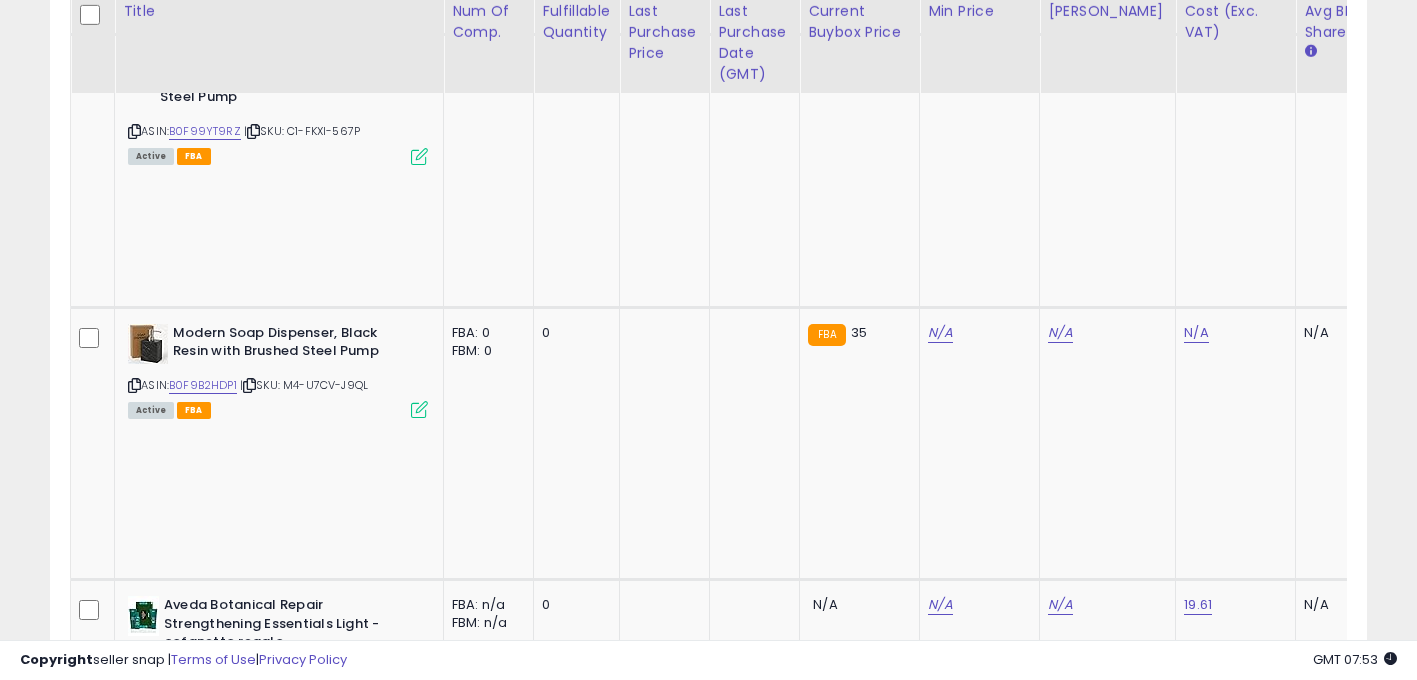 scroll, scrollTop: 2399, scrollLeft: 0, axis: vertical 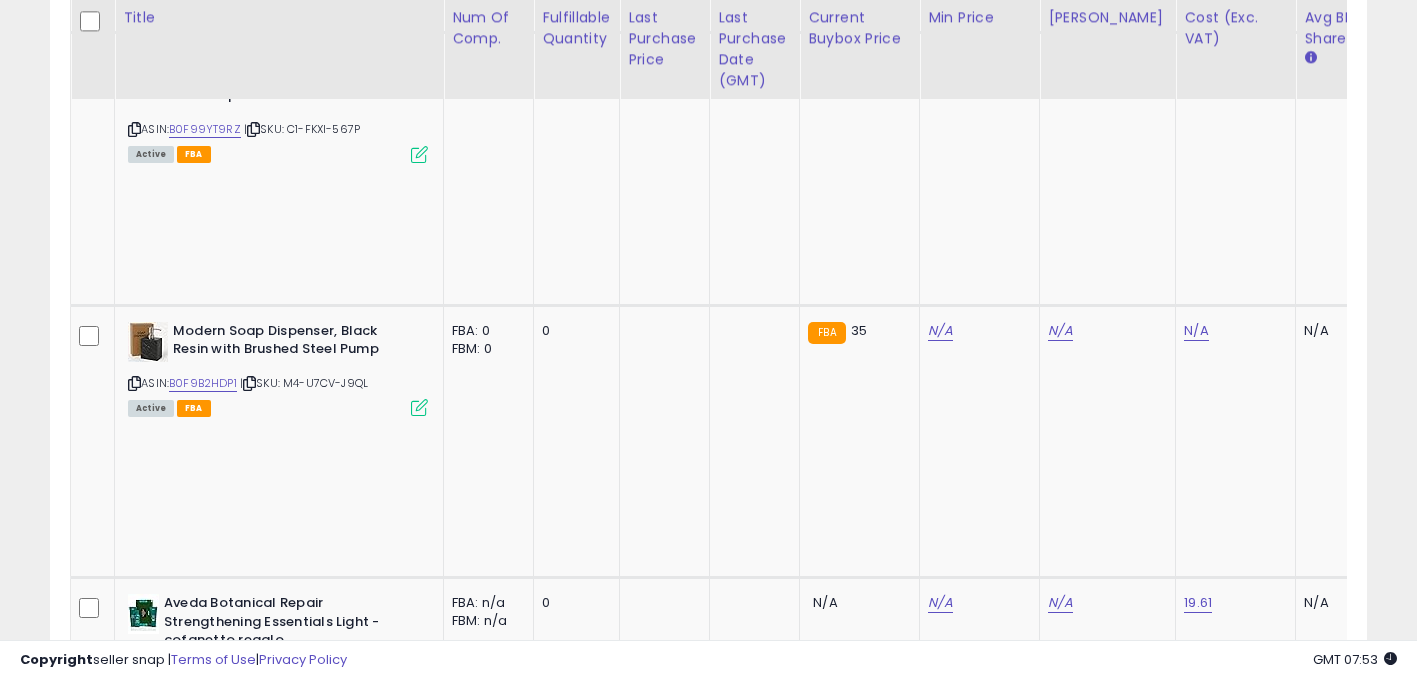 click at bounding box center (134, 1472) 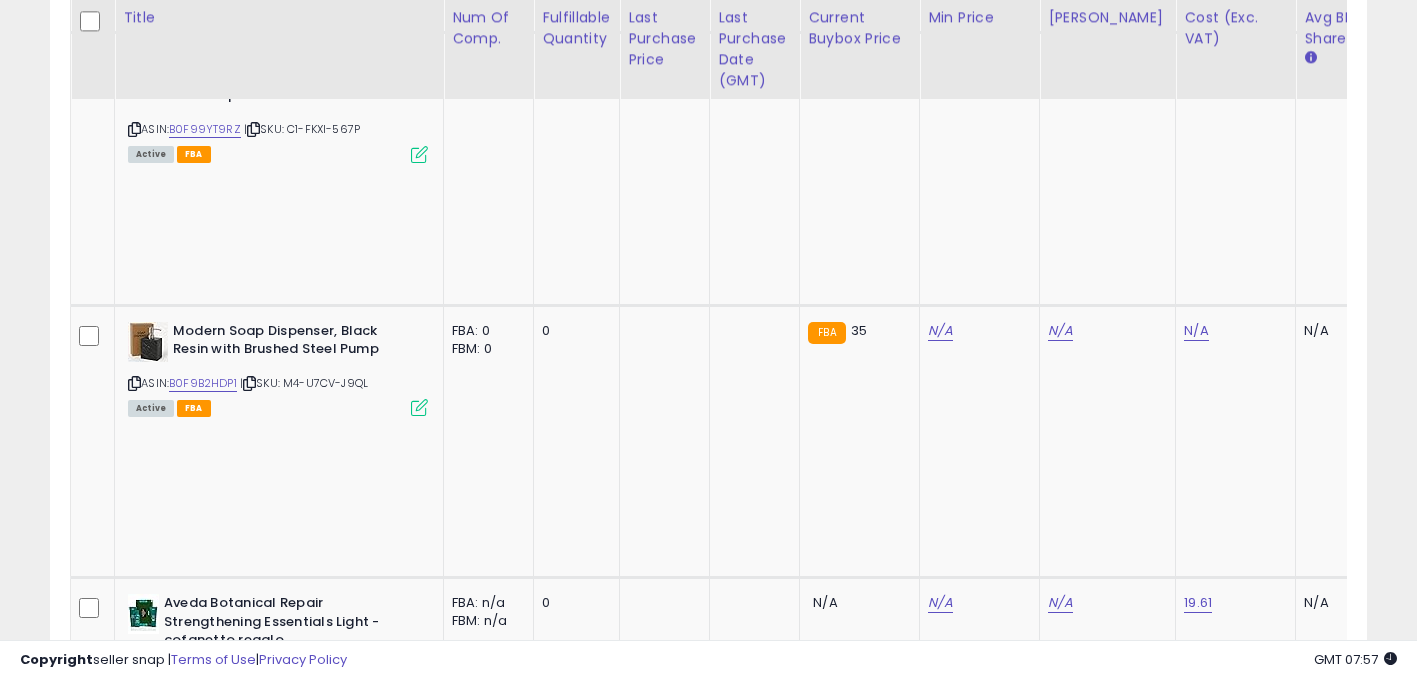 click at bounding box center [252, 1472] 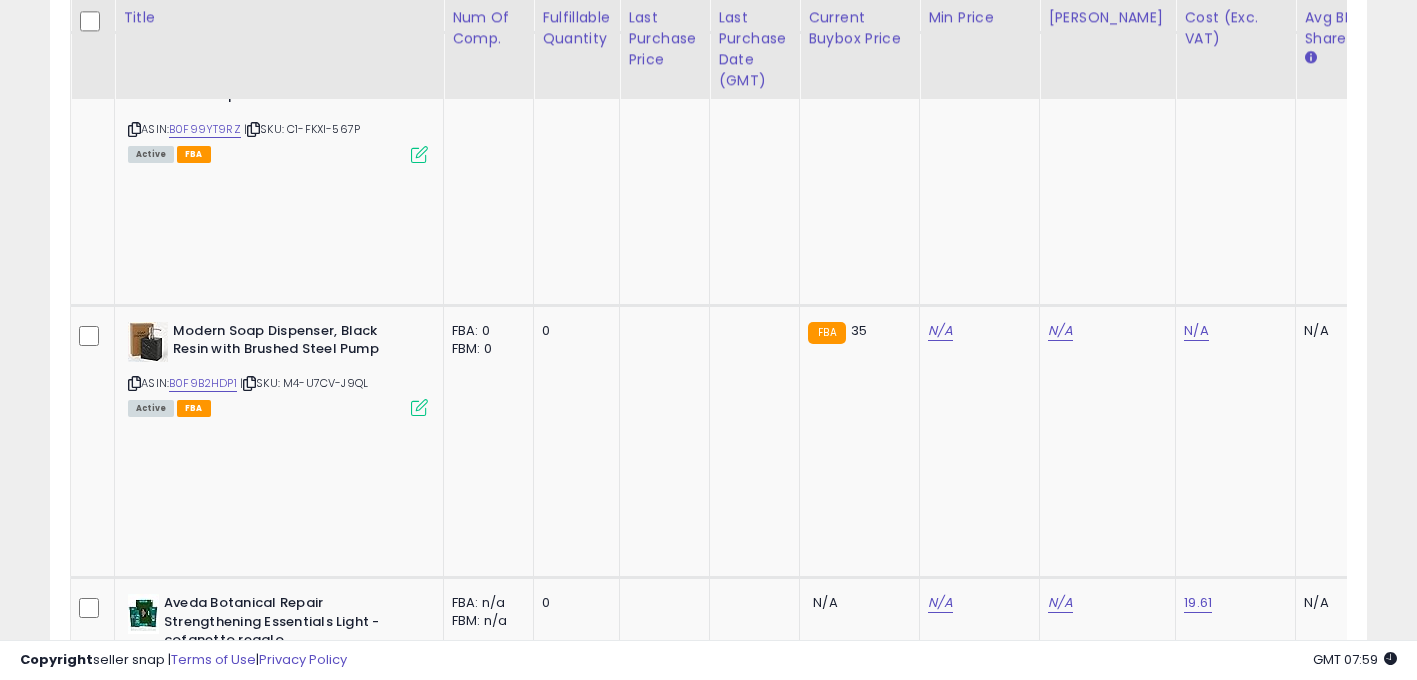click on "N/A" at bounding box center (1196, -759) 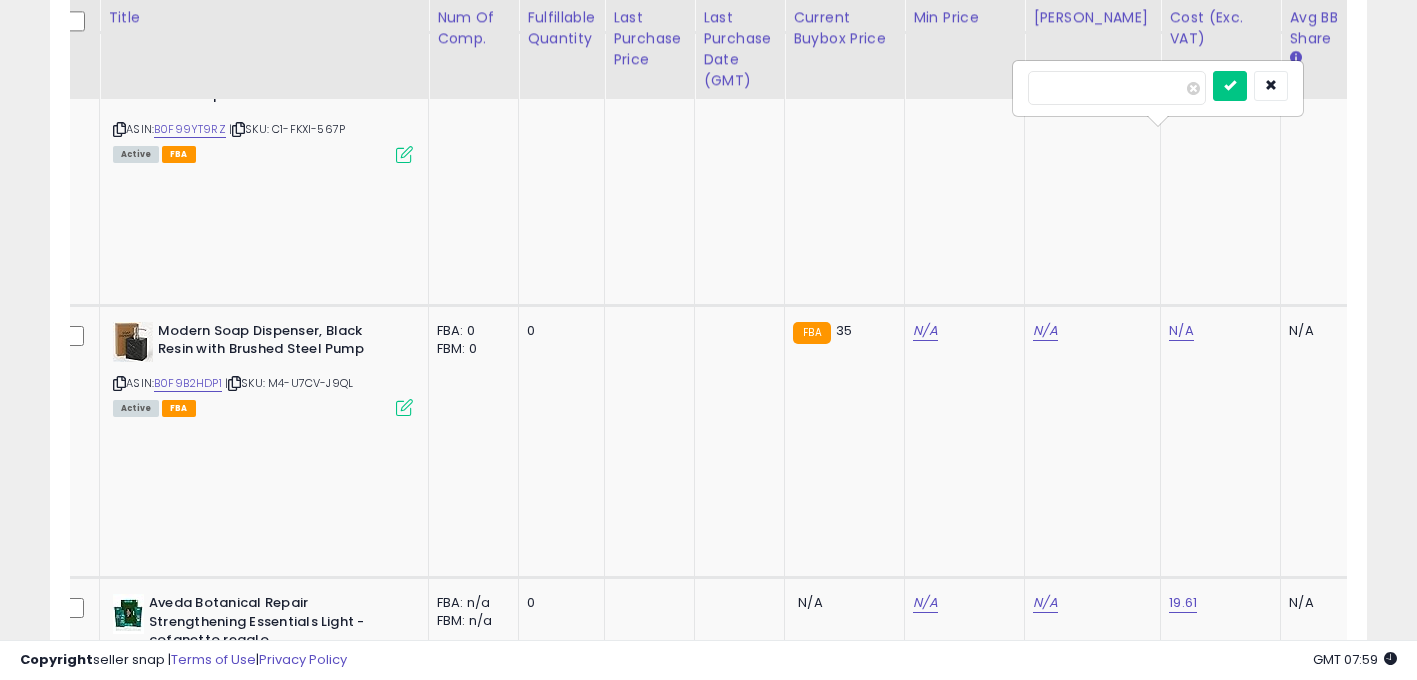 type on "**" 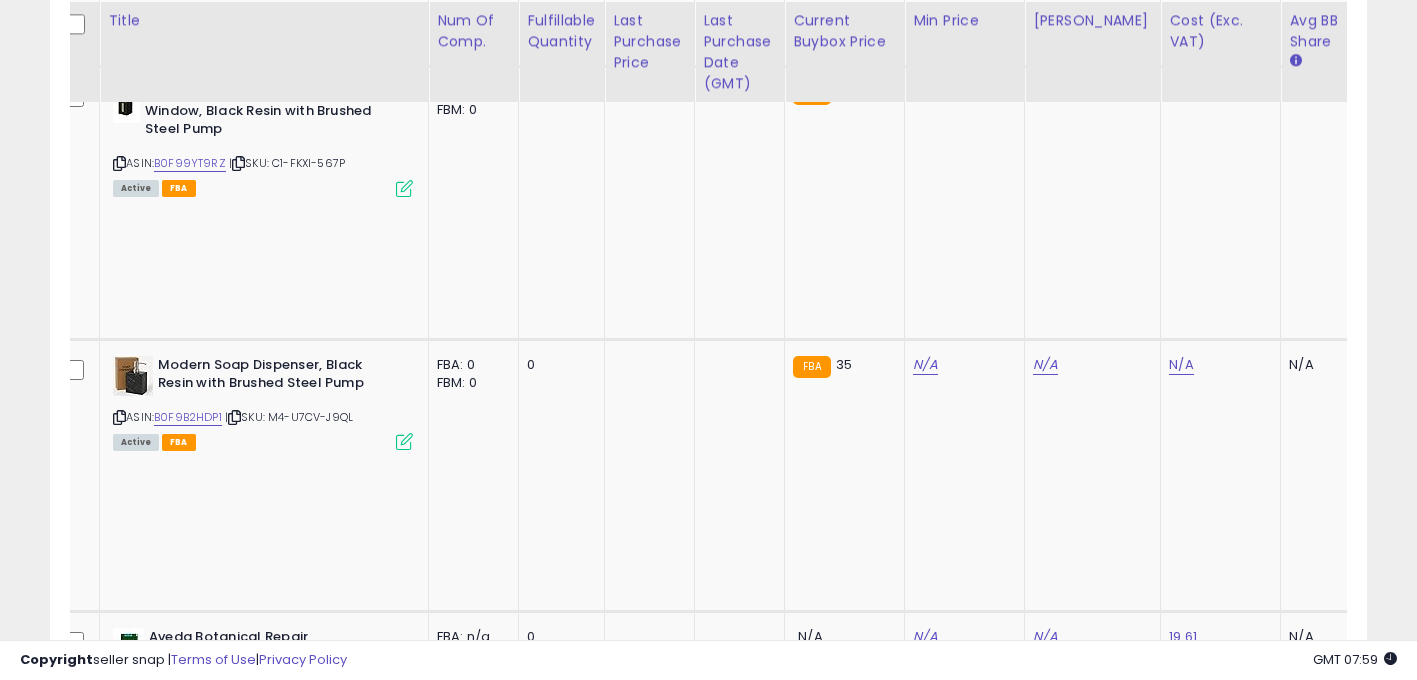 scroll, scrollTop: 2395, scrollLeft: 0, axis: vertical 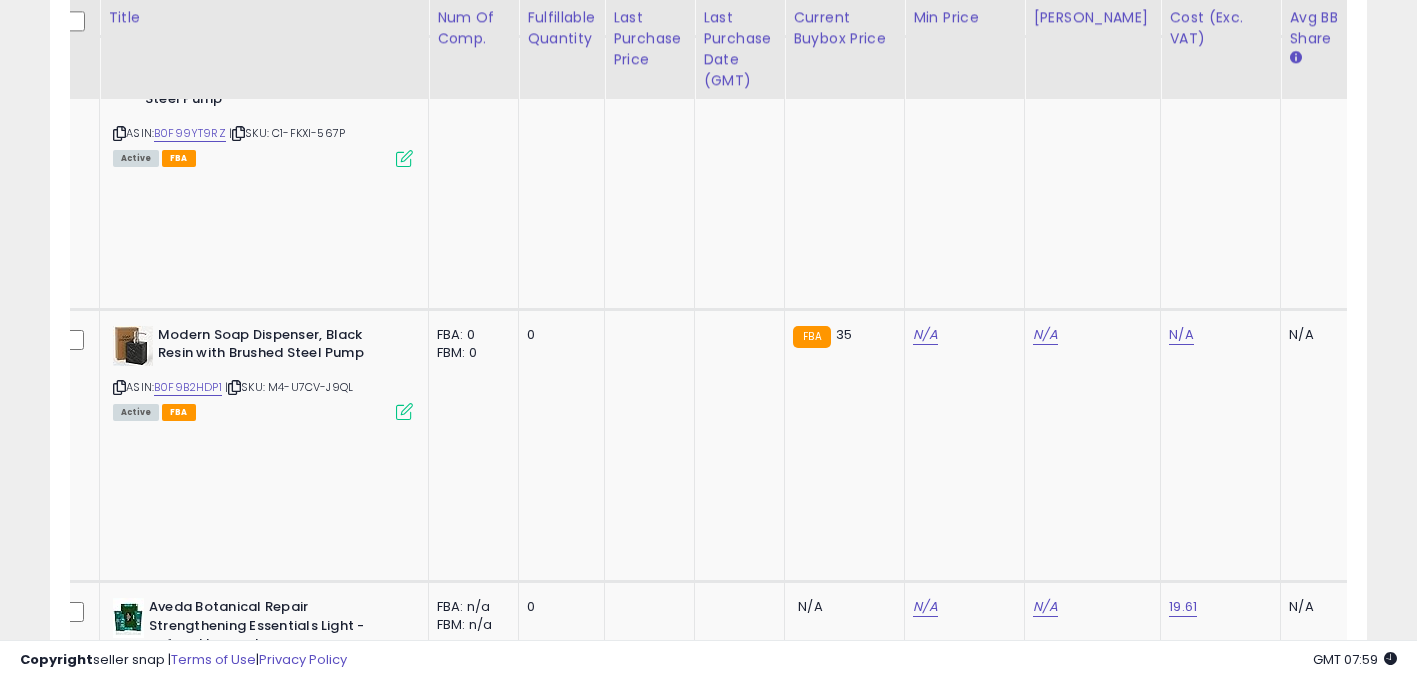 click on "25.57  Disable auto adjust min" at bounding box center (961, 1455) 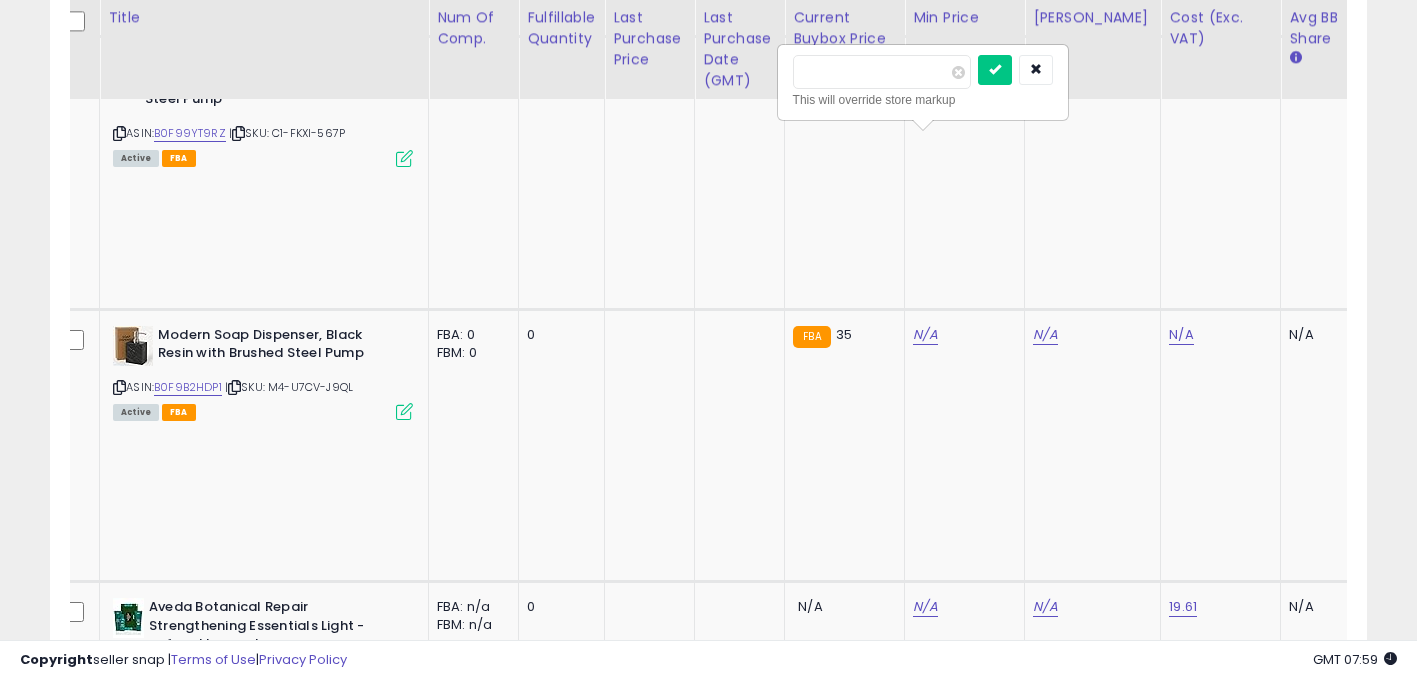 click on "*****" at bounding box center (882, 72) 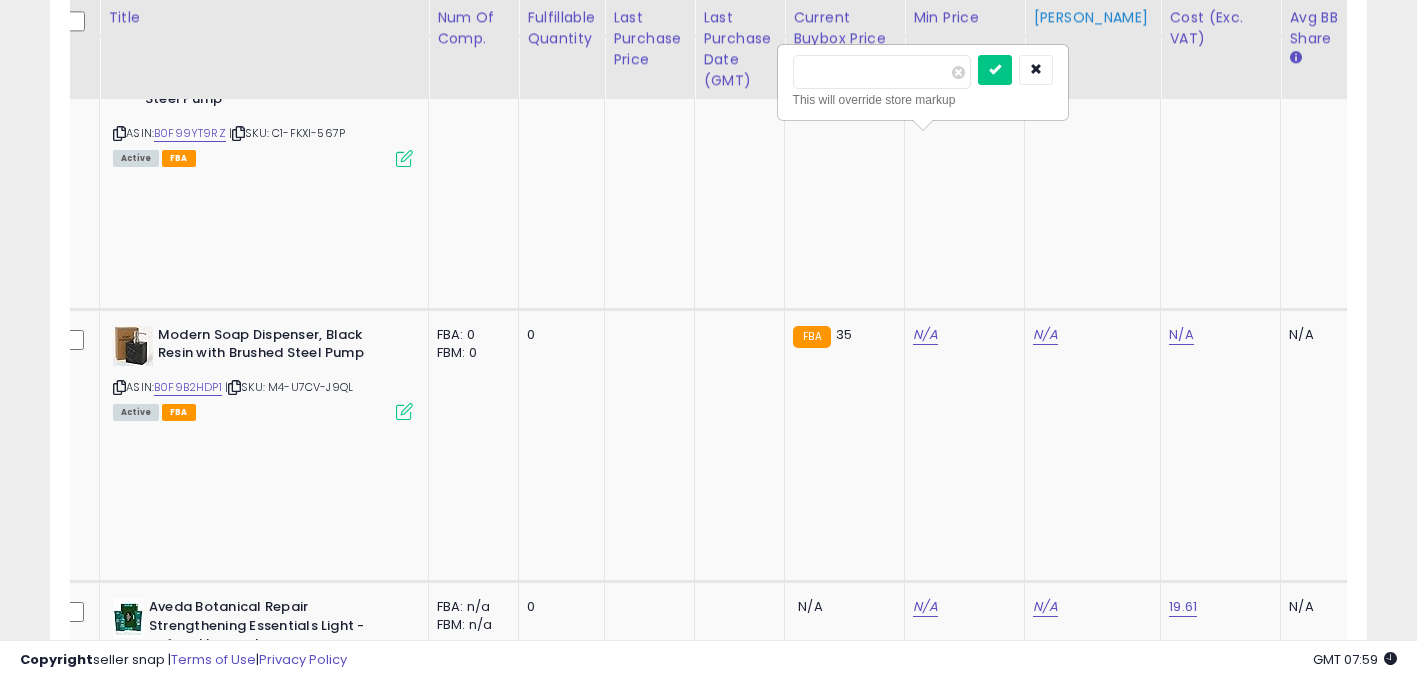 type on "*****" 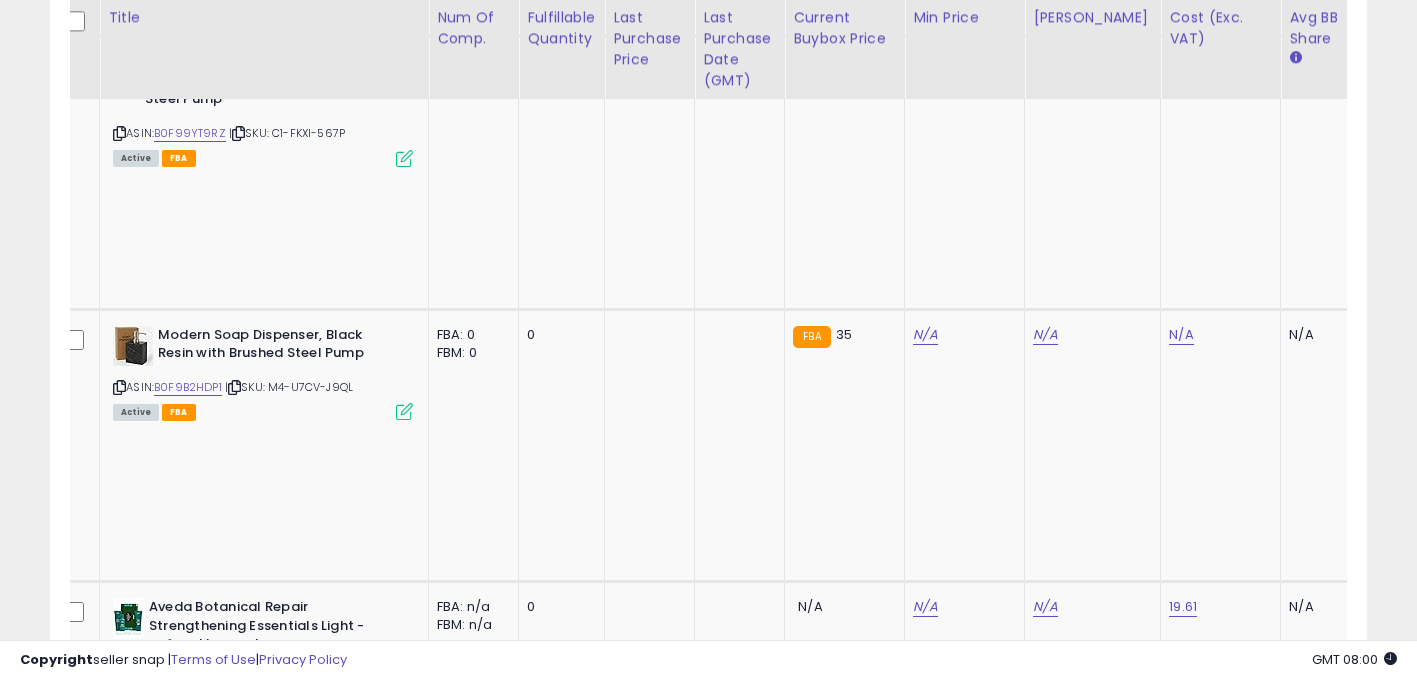scroll, scrollTop: 0, scrollLeft: 1278, axis: horizontal 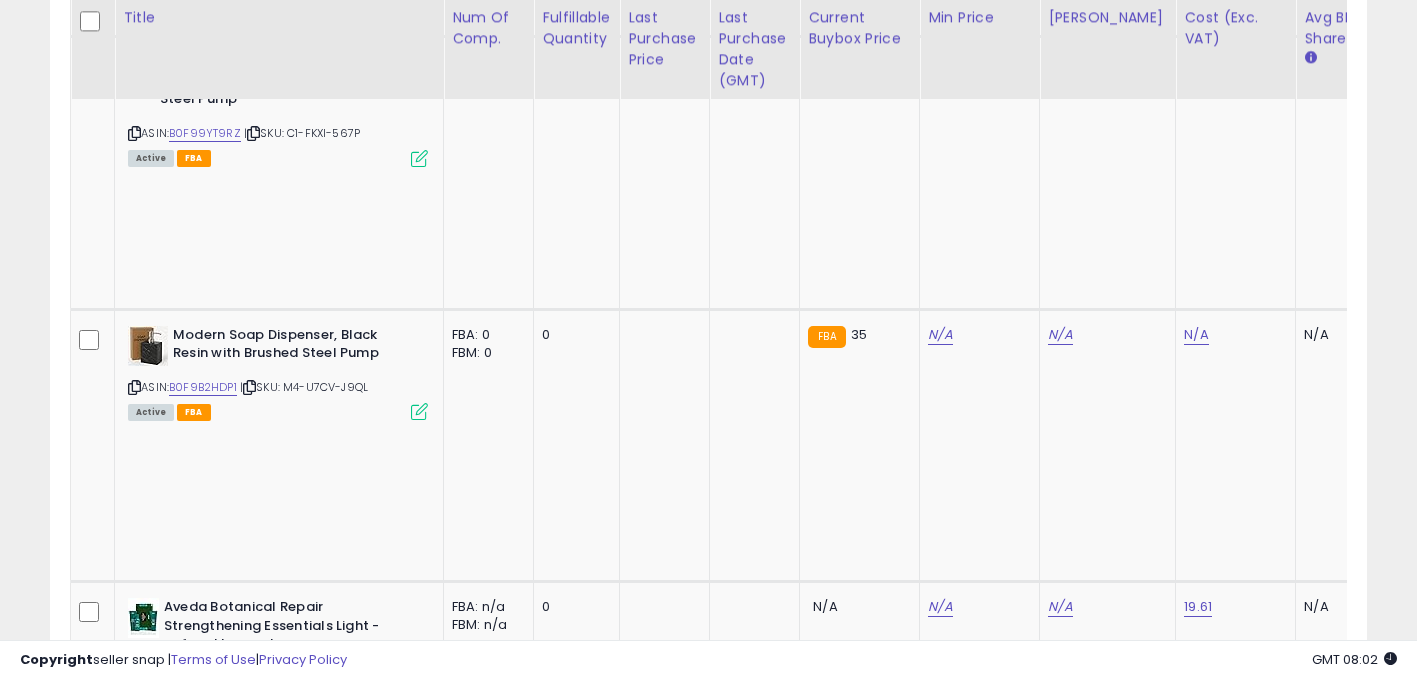 click on "32.50" at bounding box center (1060, -1300) 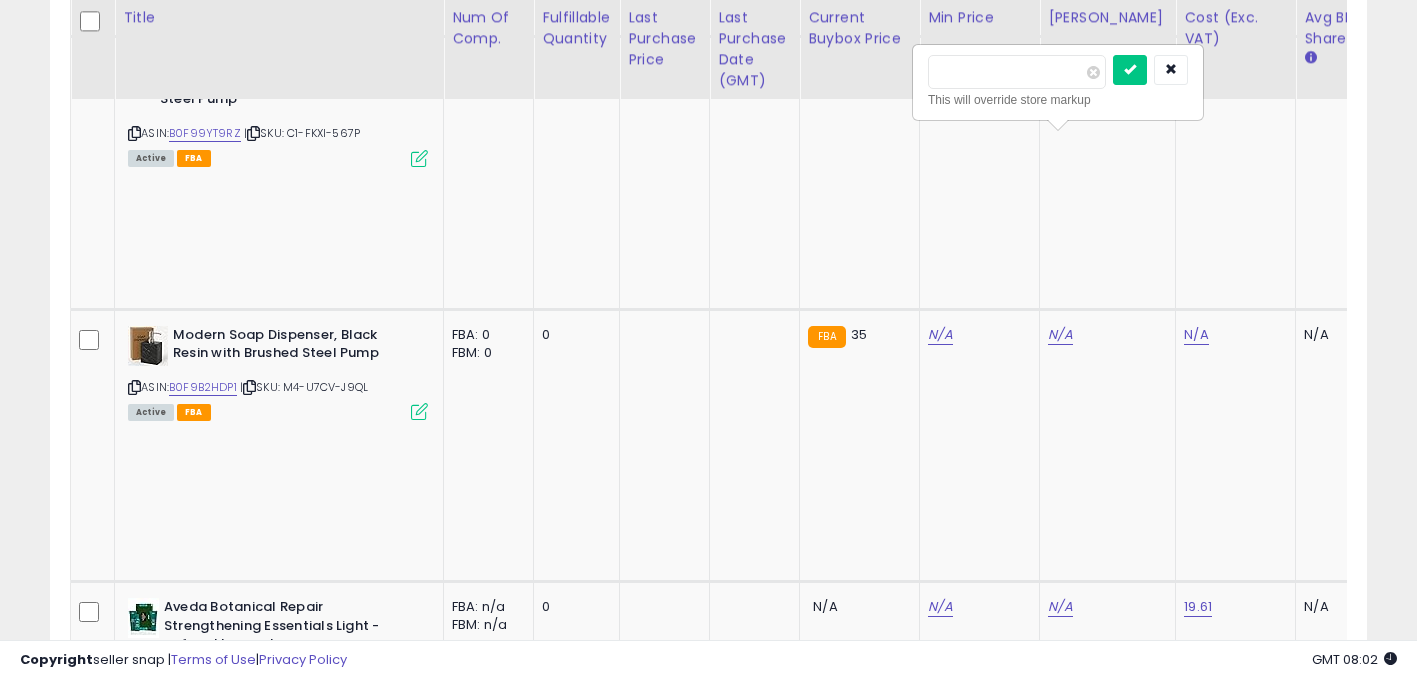 type on "*" 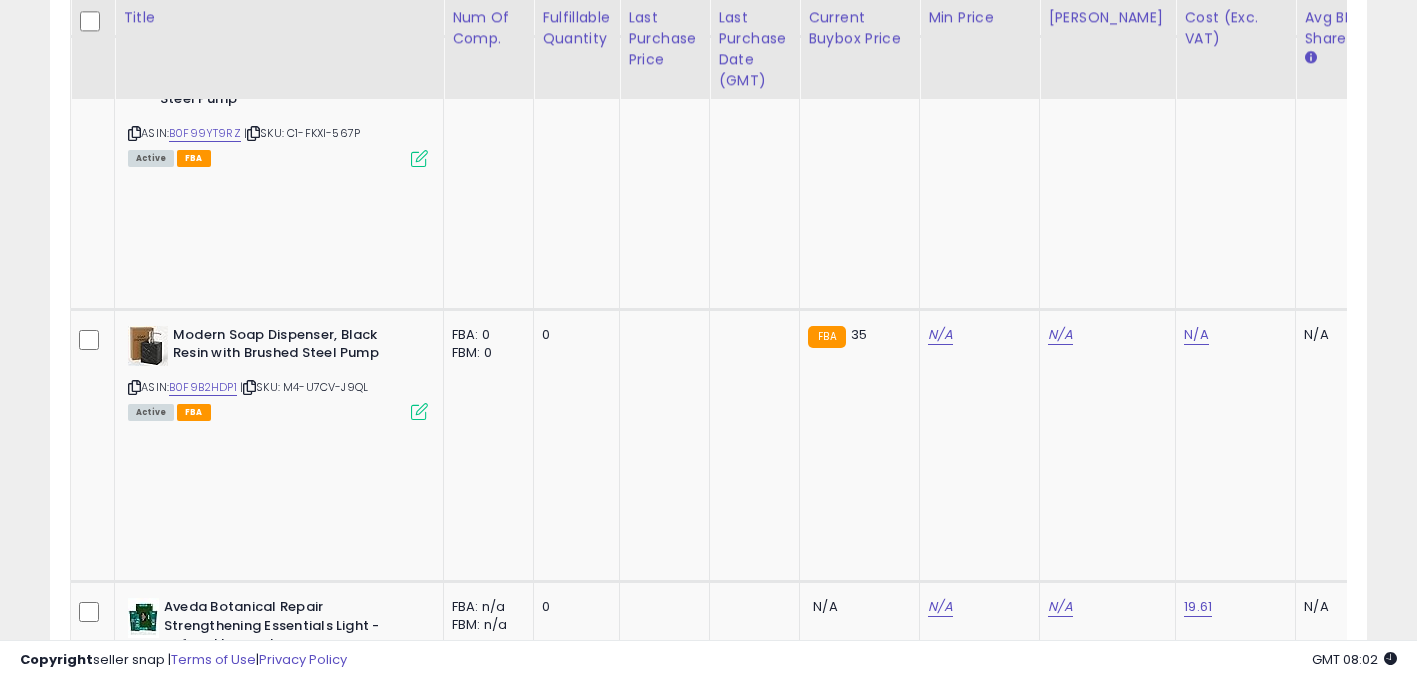 scroll, scrollTop: 0, scrollLeft: 1742, axis: horizontal 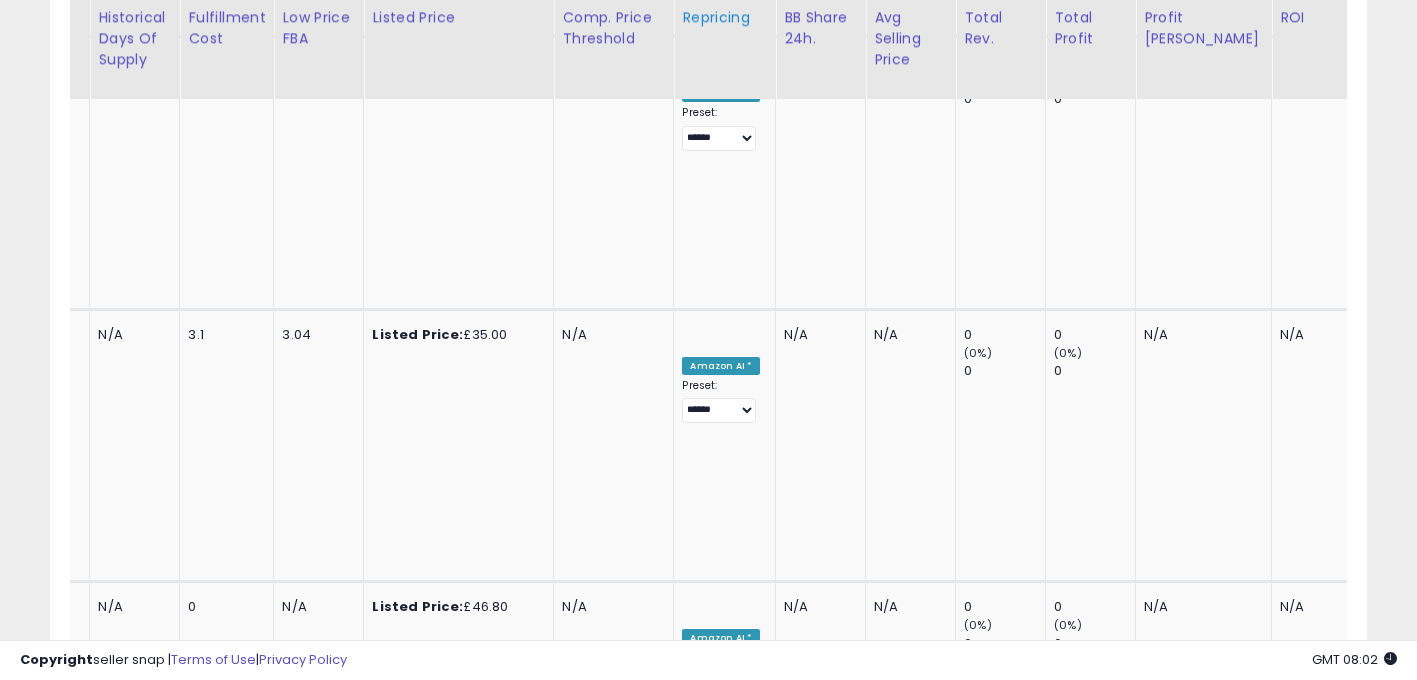 drag, startPoint x: 704, startPoint y: 140, endPoint x: 669, endPoint y: 65, distance: 82.764725 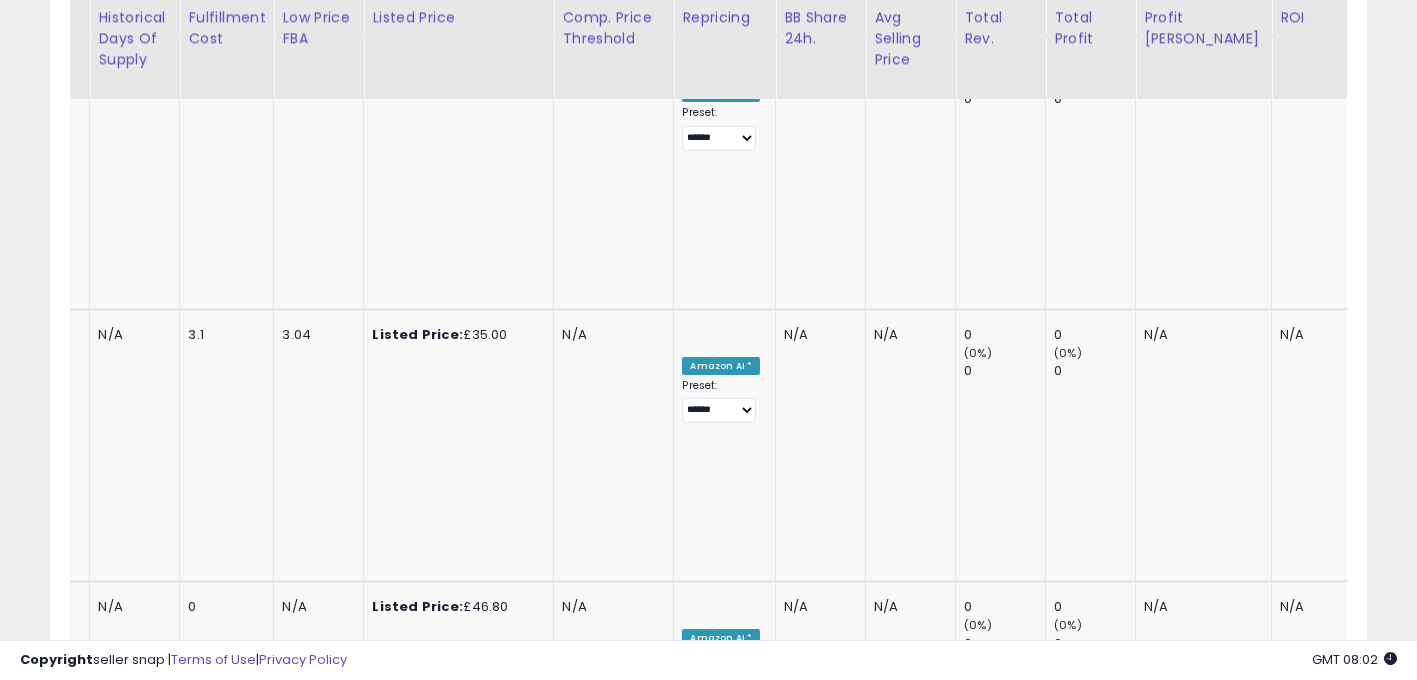 scroll, scrollTop: 0, scrollLeft: 1425, axis: horizontal 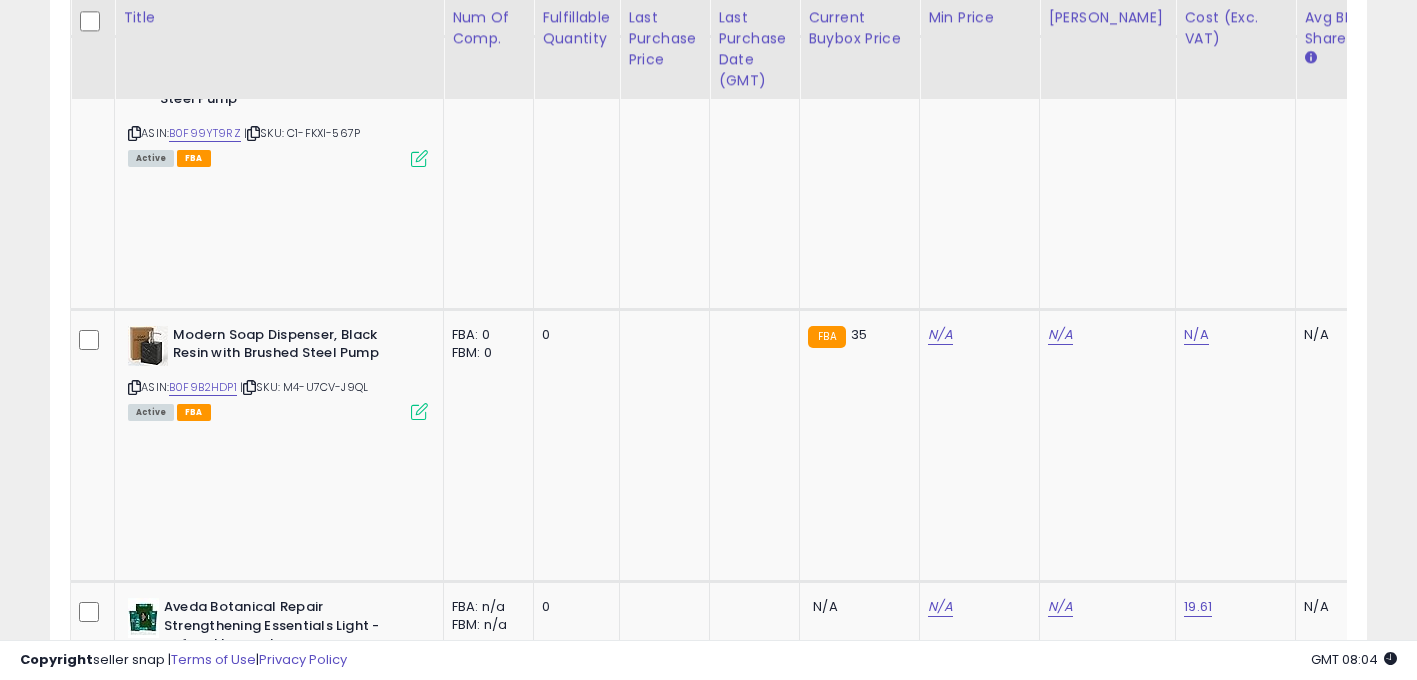 click at bounding box center (134, 1749) 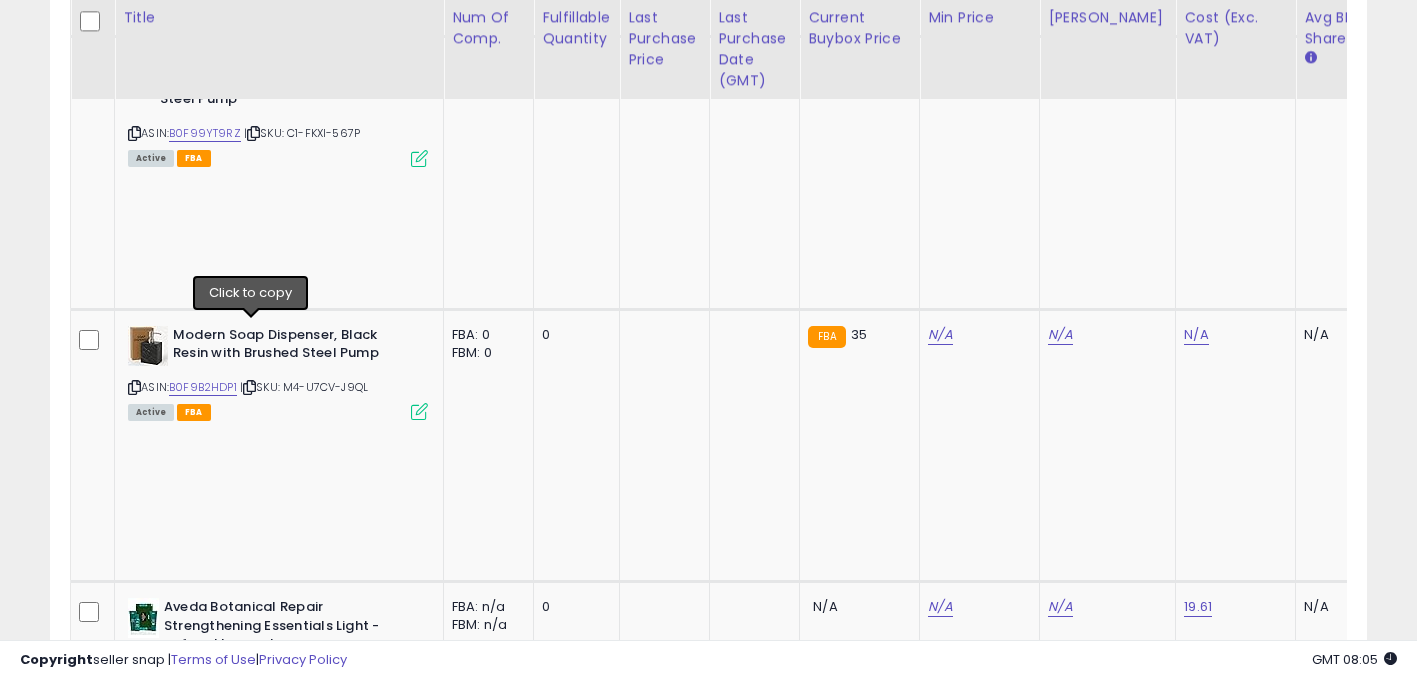 click at bounding box center [245, 1749] 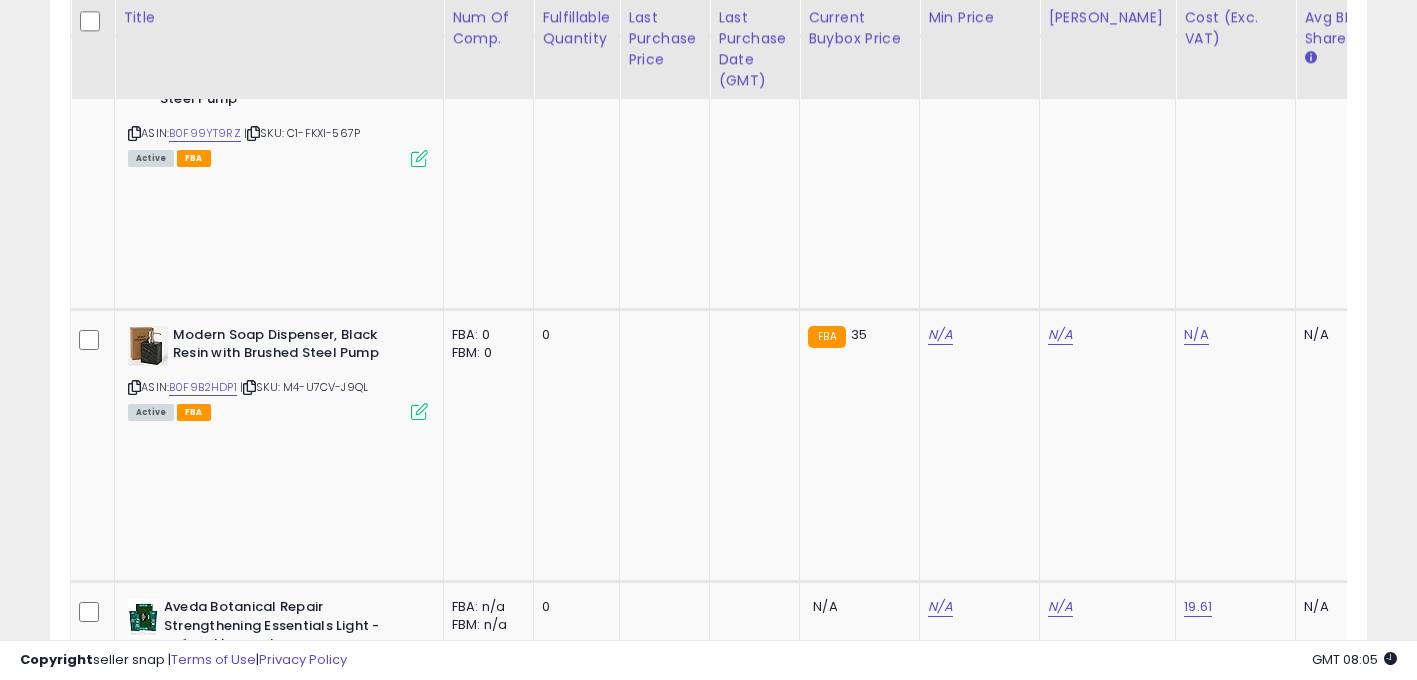click on "N/A" 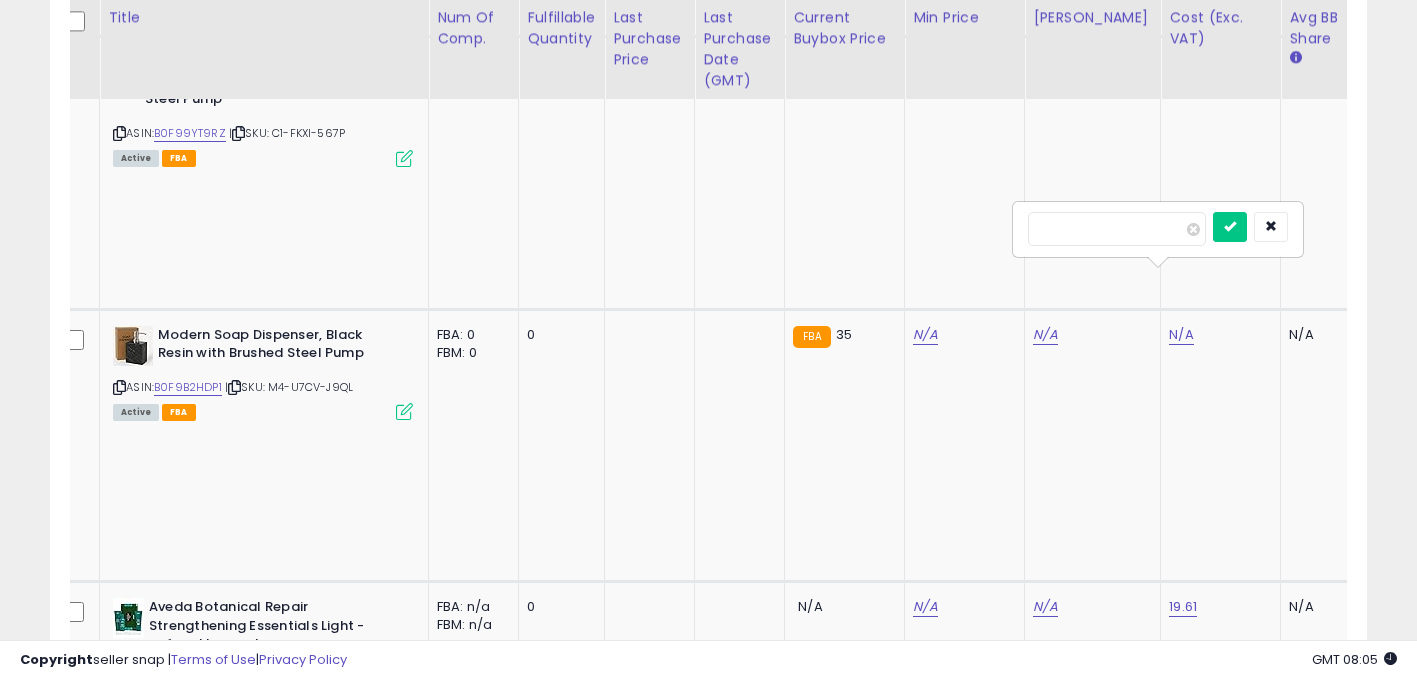 type on "*****" 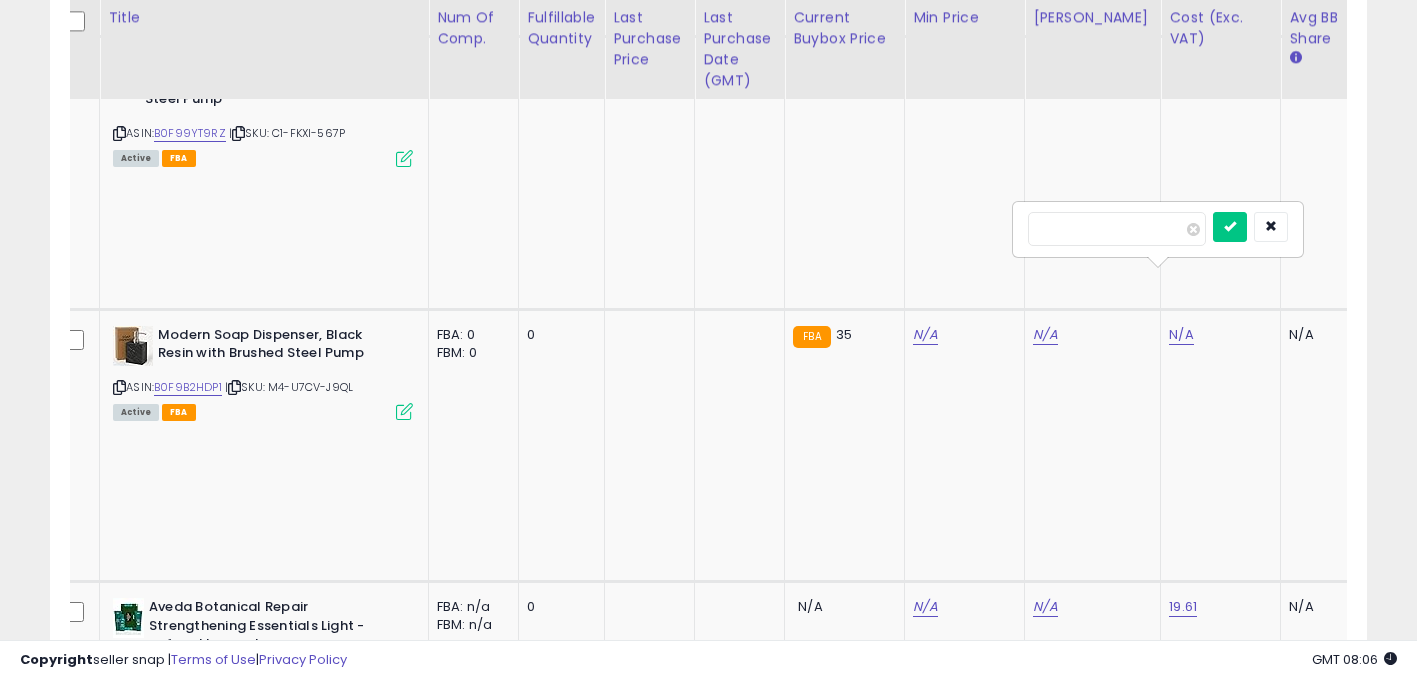 click at bounding box center (1230, 227) 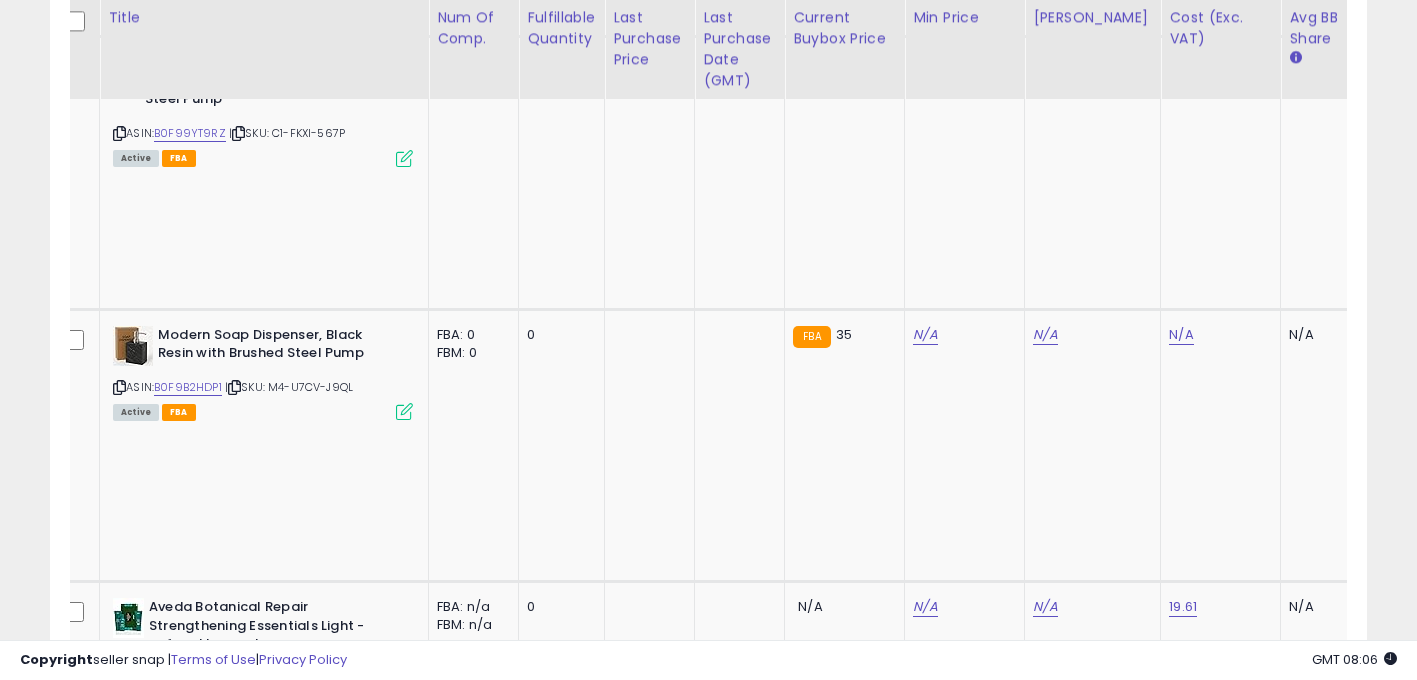 scroll, scrollTop: 0, scrollLeft: 1265, axis: horizontal 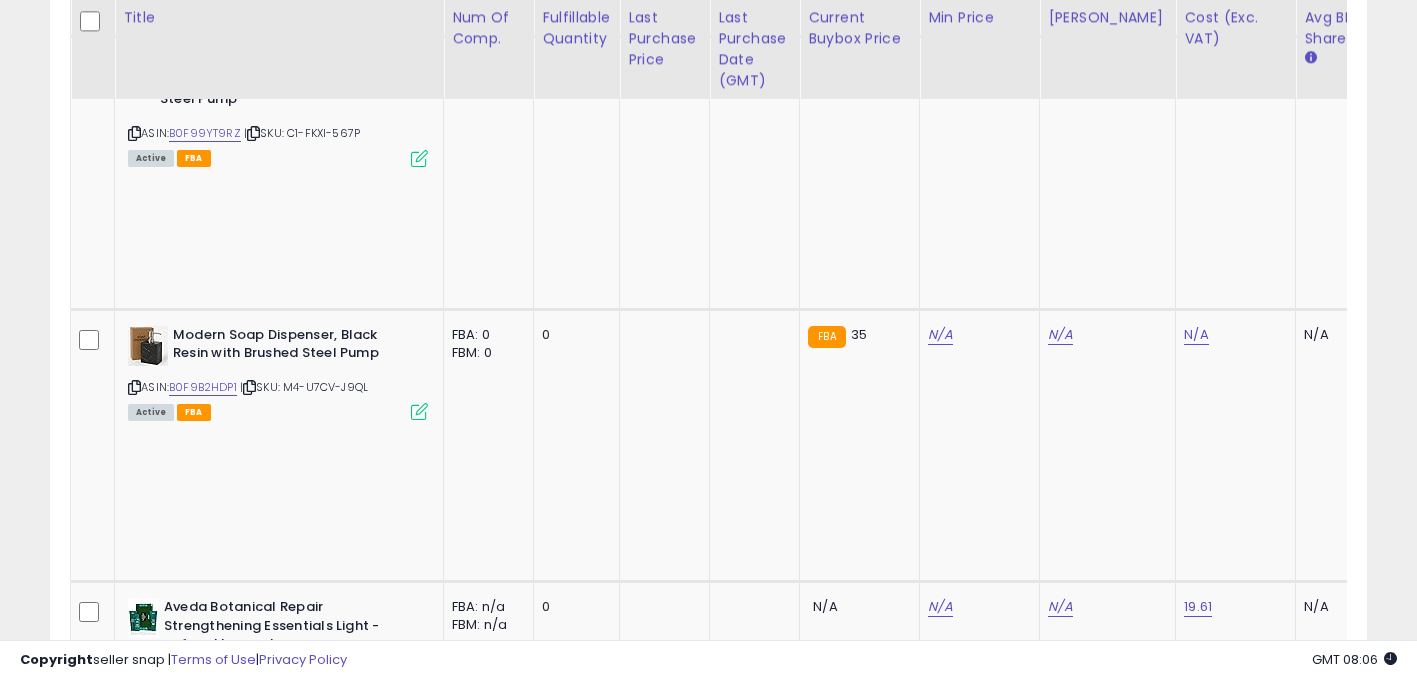 click on "29.35" at bounding box center [940, -1300] 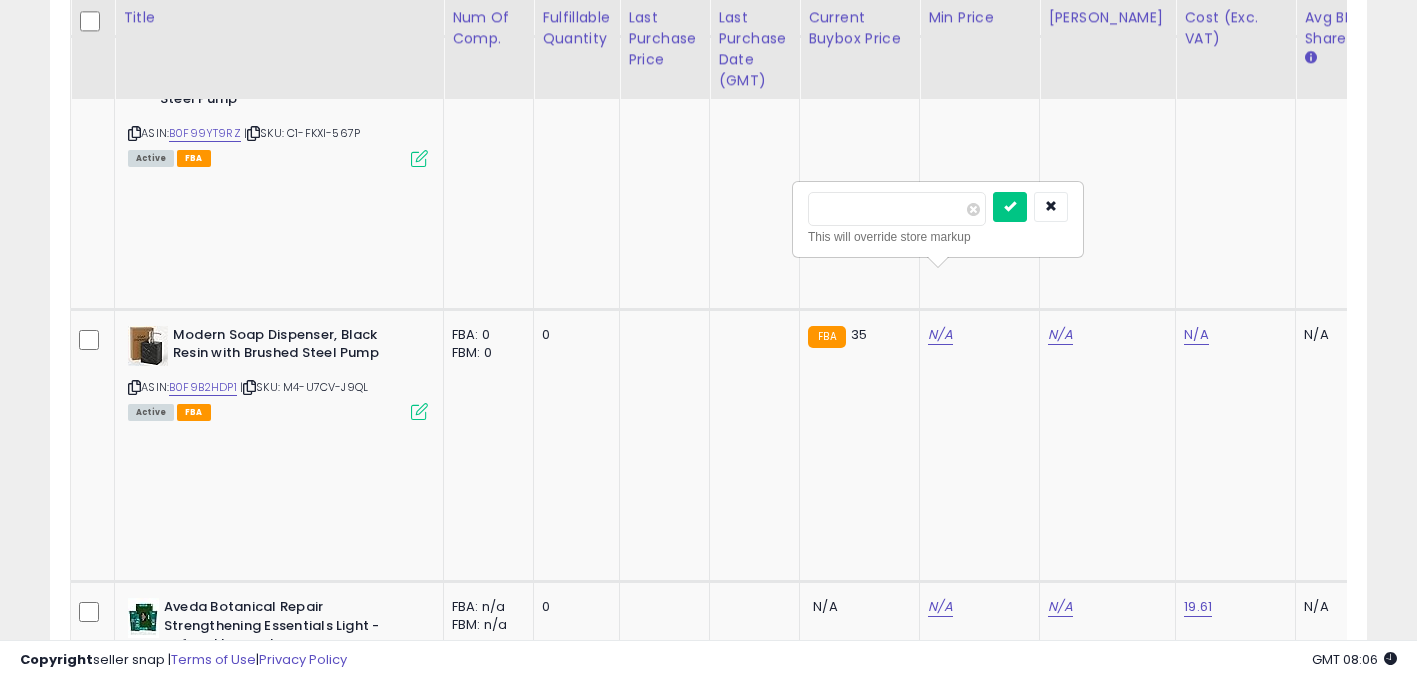 click on "*****" at bounding box center (897, 209) 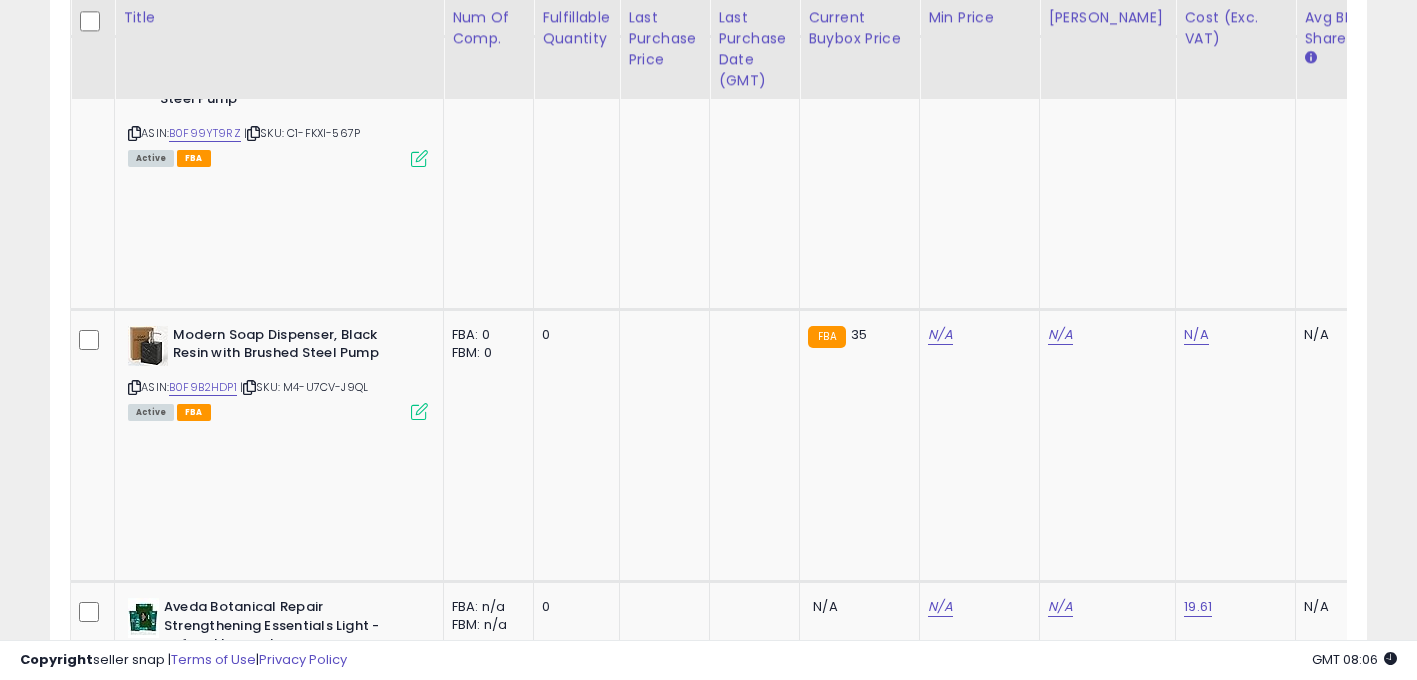 click on "41.98" at bounding box center (1060, -1300) 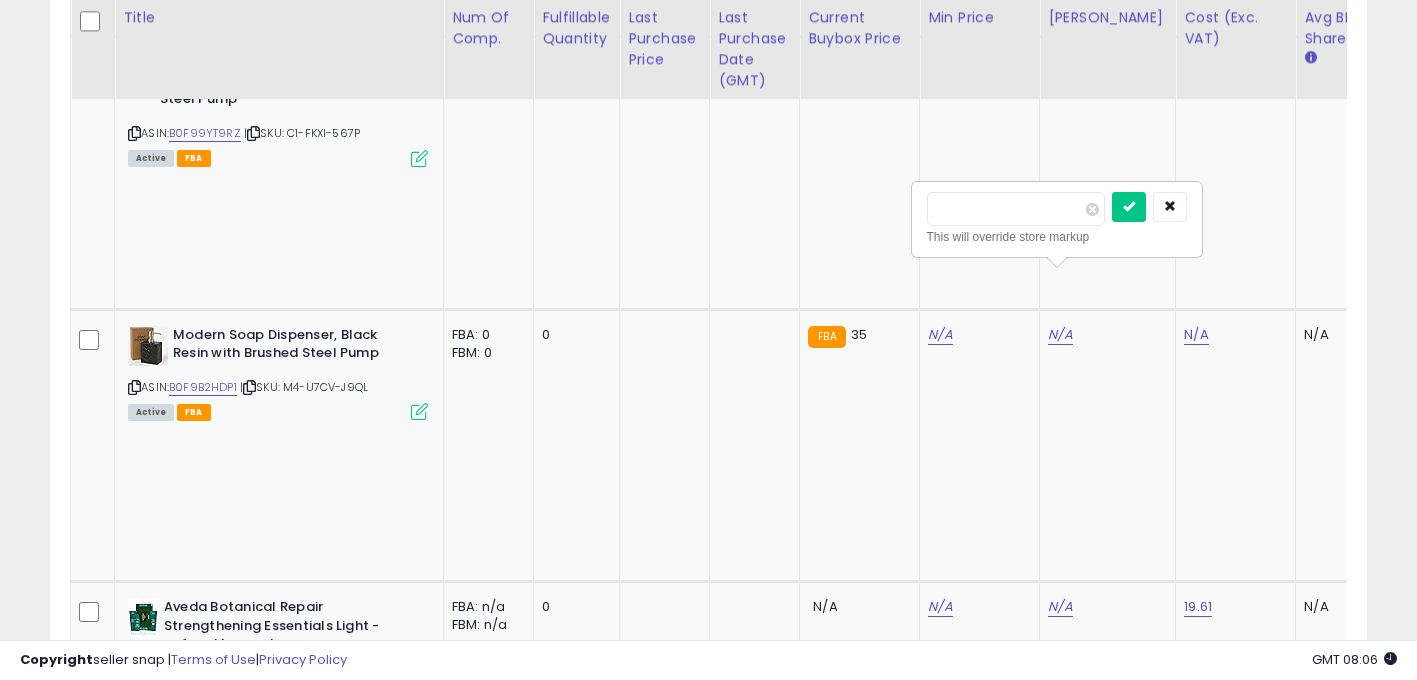 drag, startPoint x: 996, startPoint y: 219, endPoint x: 664, endPoint y: 190, distance: 333.26416 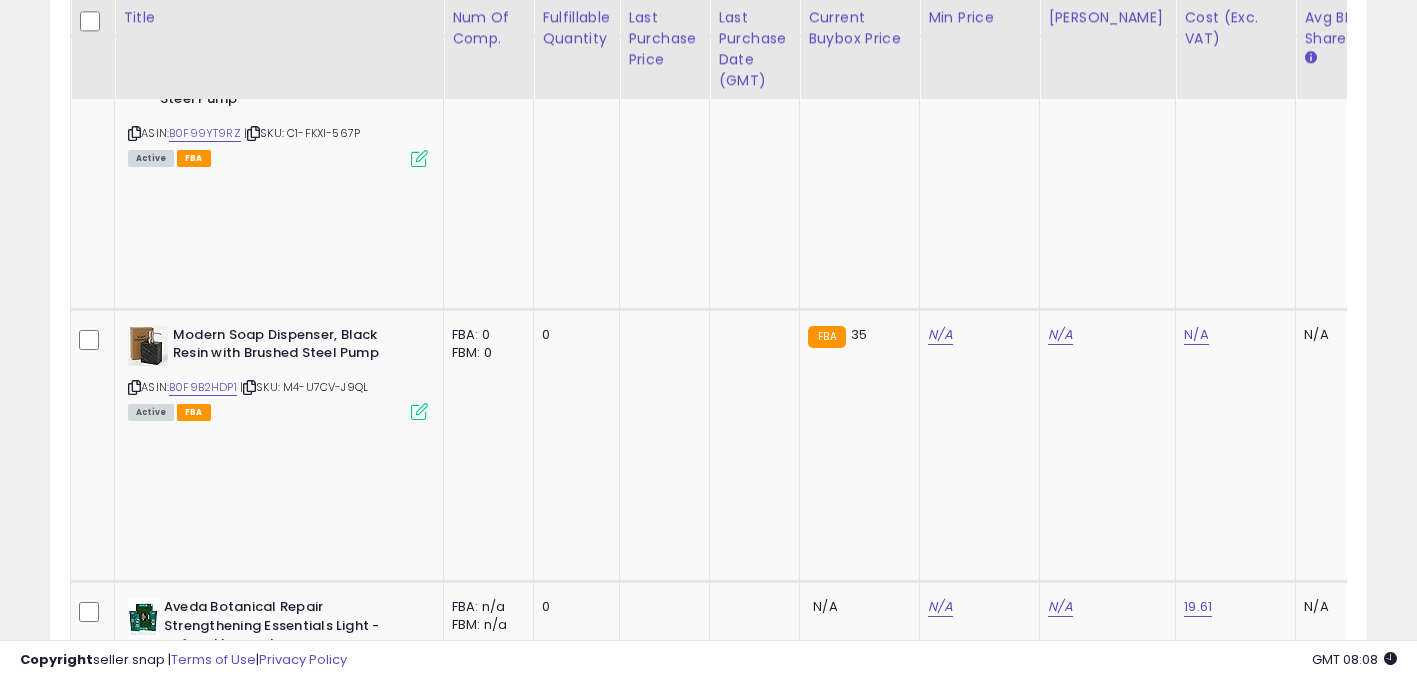 scroll, scrollTop: 0, scrollLeft: 90, axis: horizontal 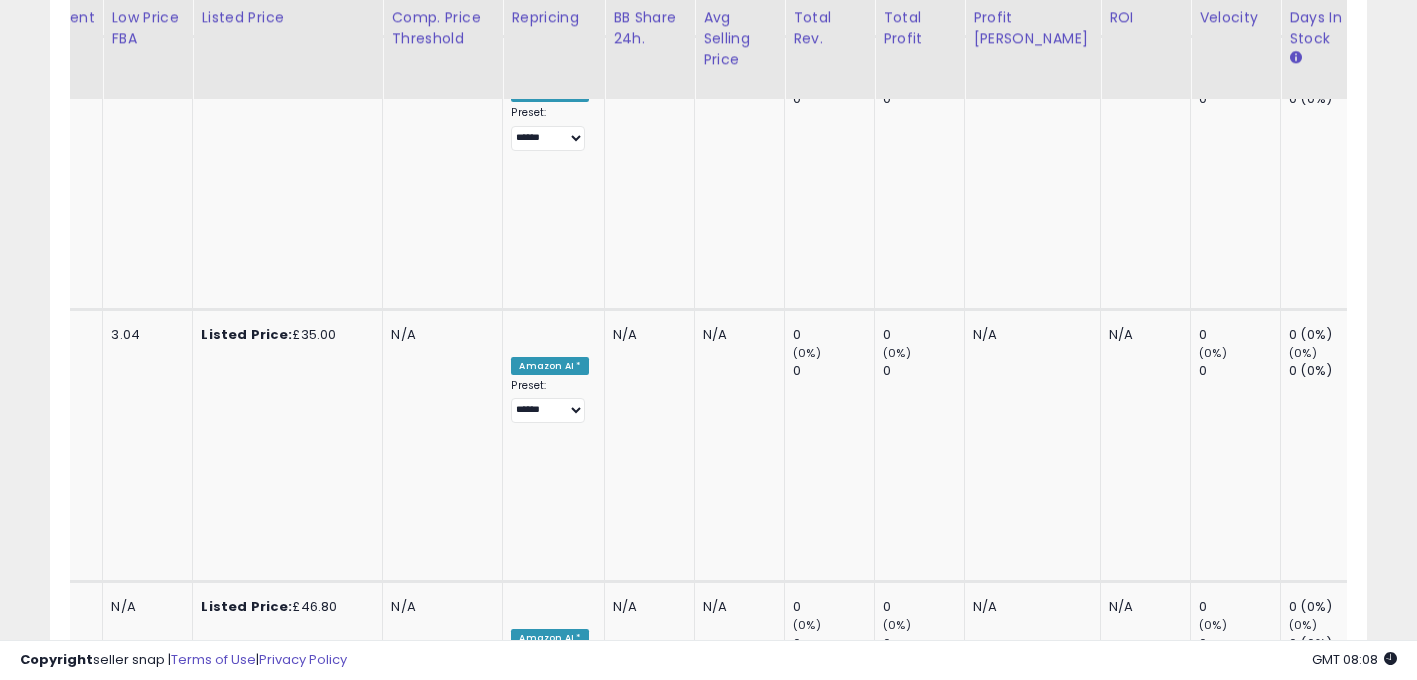 click on "OFF" at bounding box center [549, 1698] 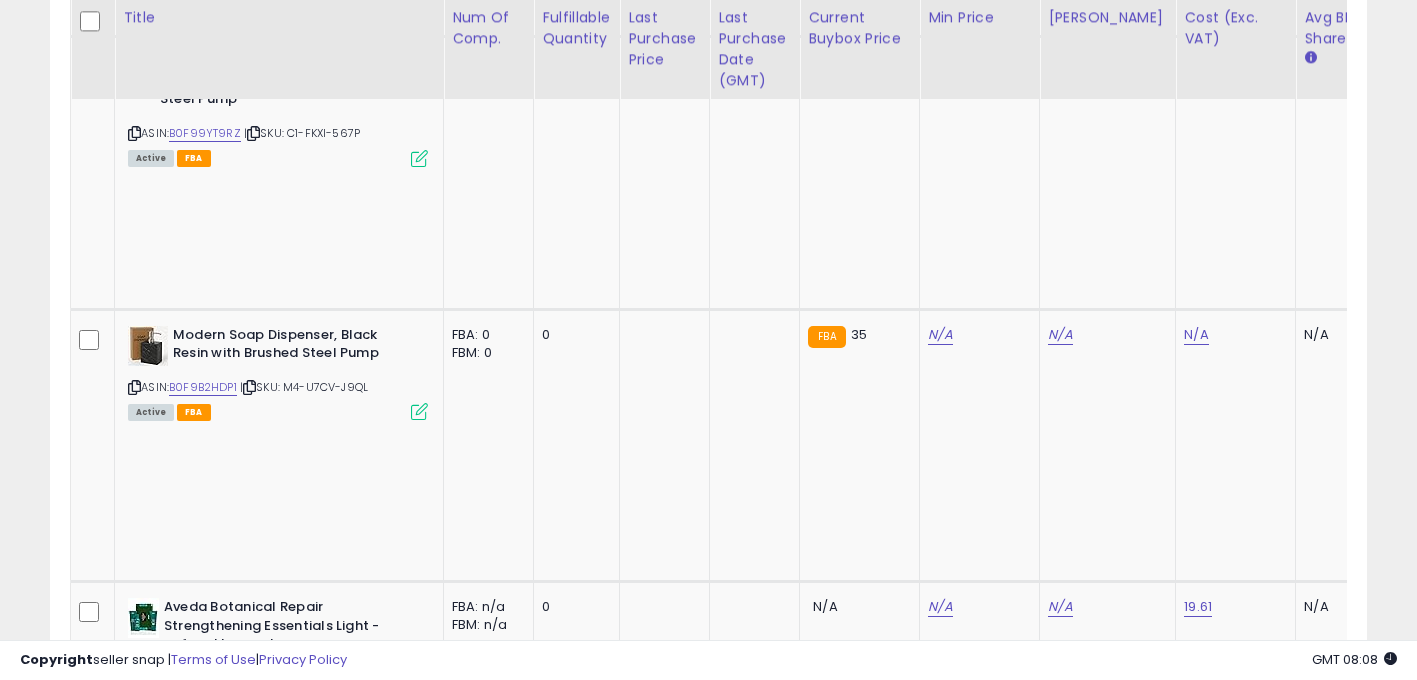 click at bounding box center [134, 2040] 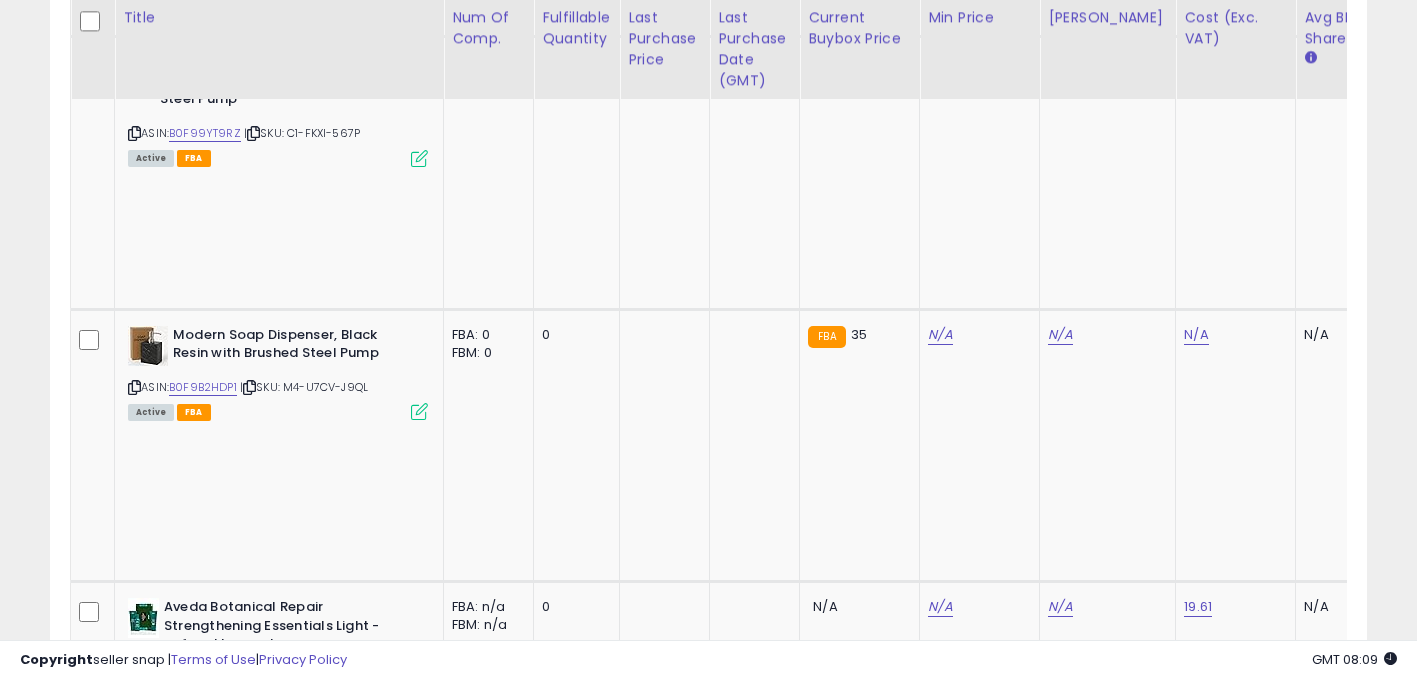 click on "N/A" at bounding box center [1196, -755] 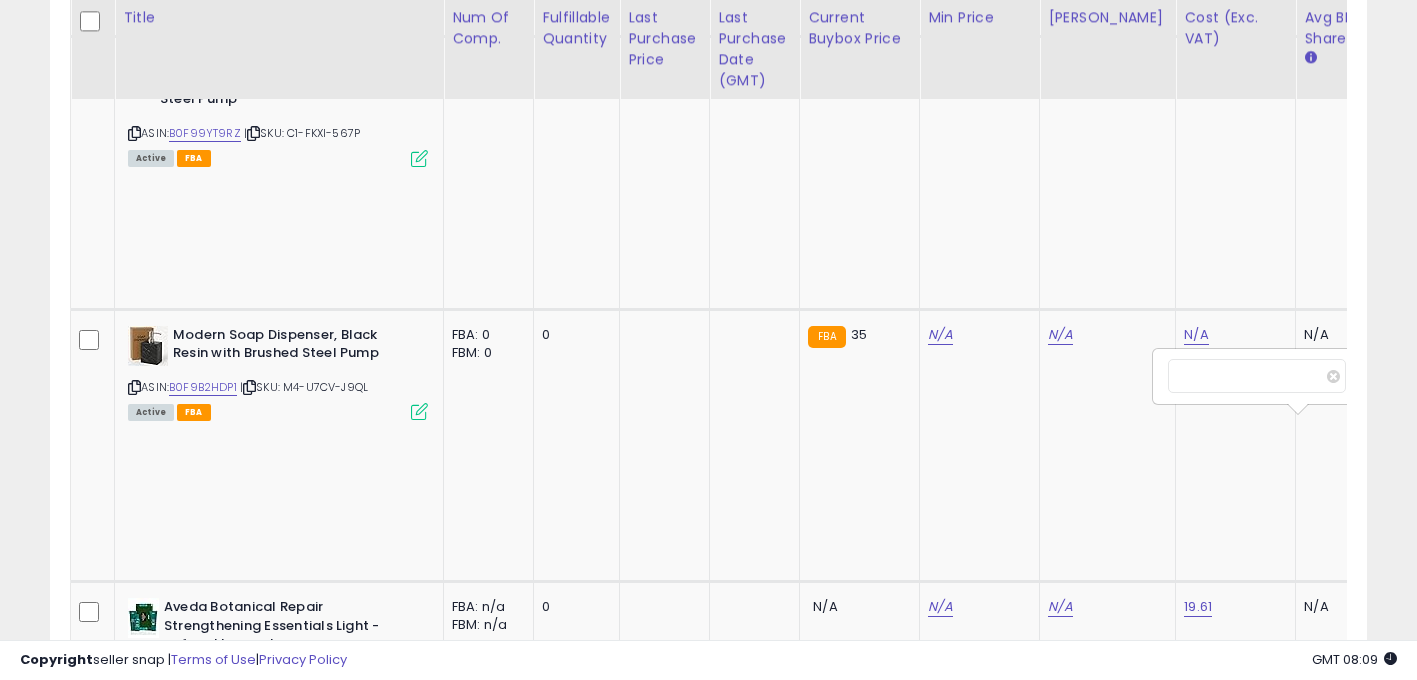 scroll, scrollTop: 0, scrollLeft: 15, axis: horizontal 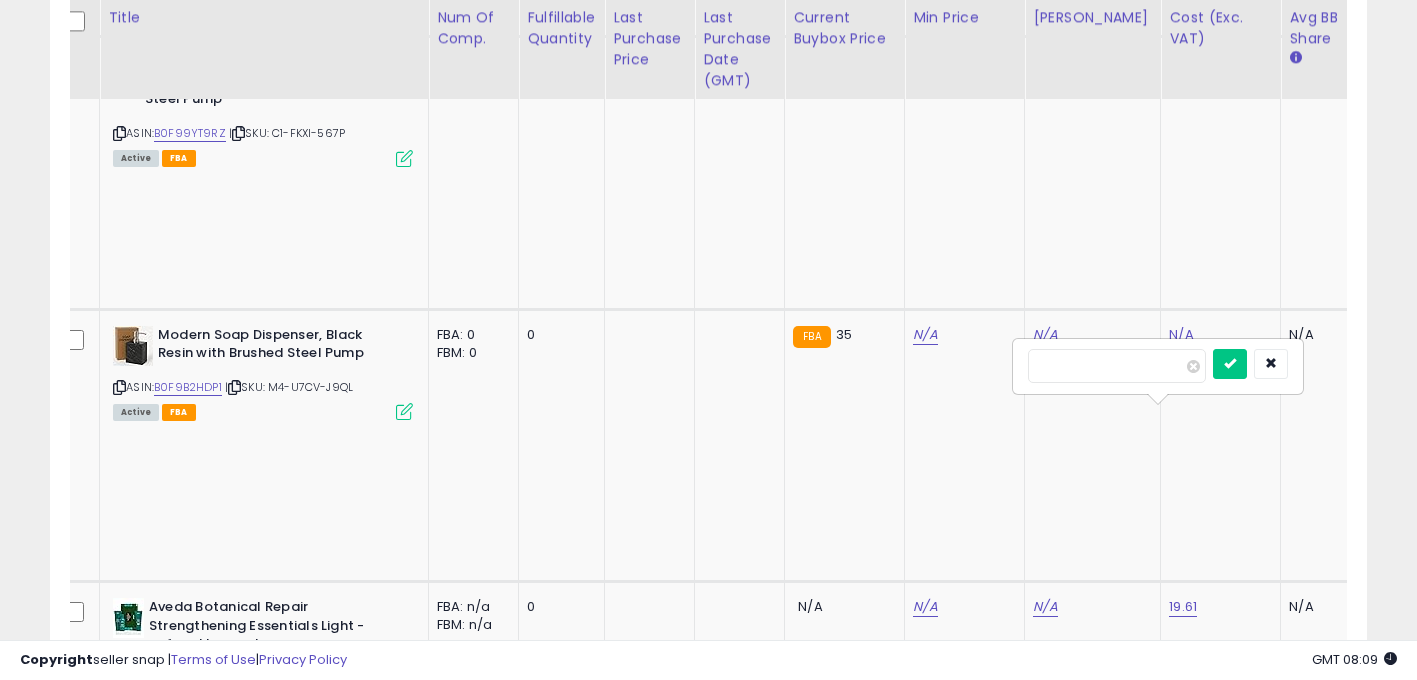 type on "*****" 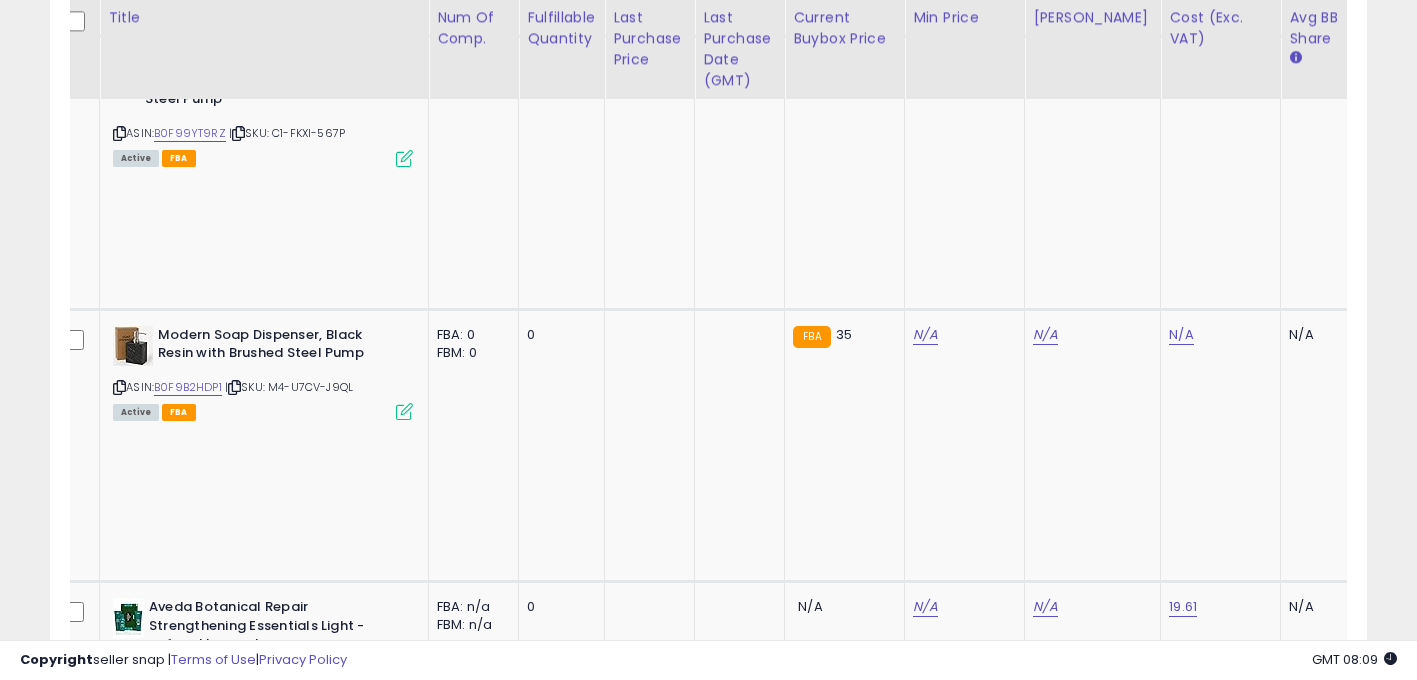 scroll, scrollTop: 0, scrollLeft: 937, axis: horizontal 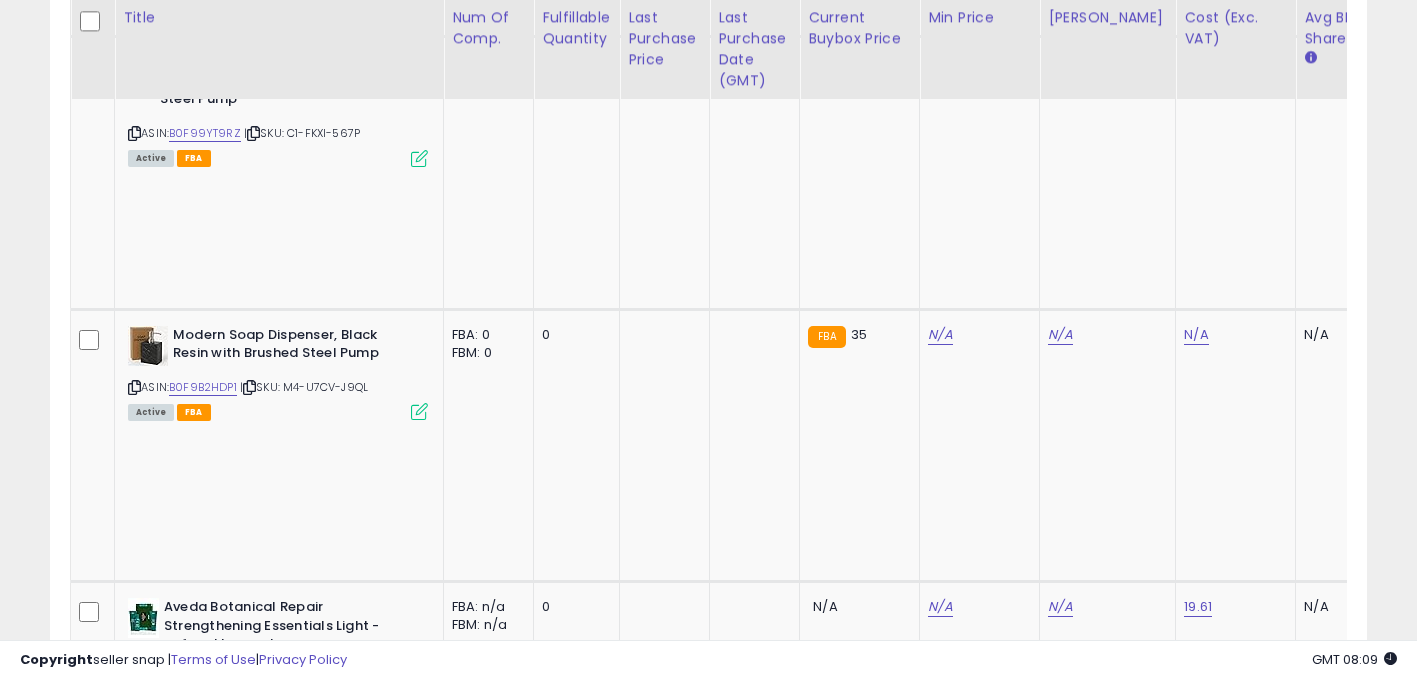 click at bounding box center (250, 2040) 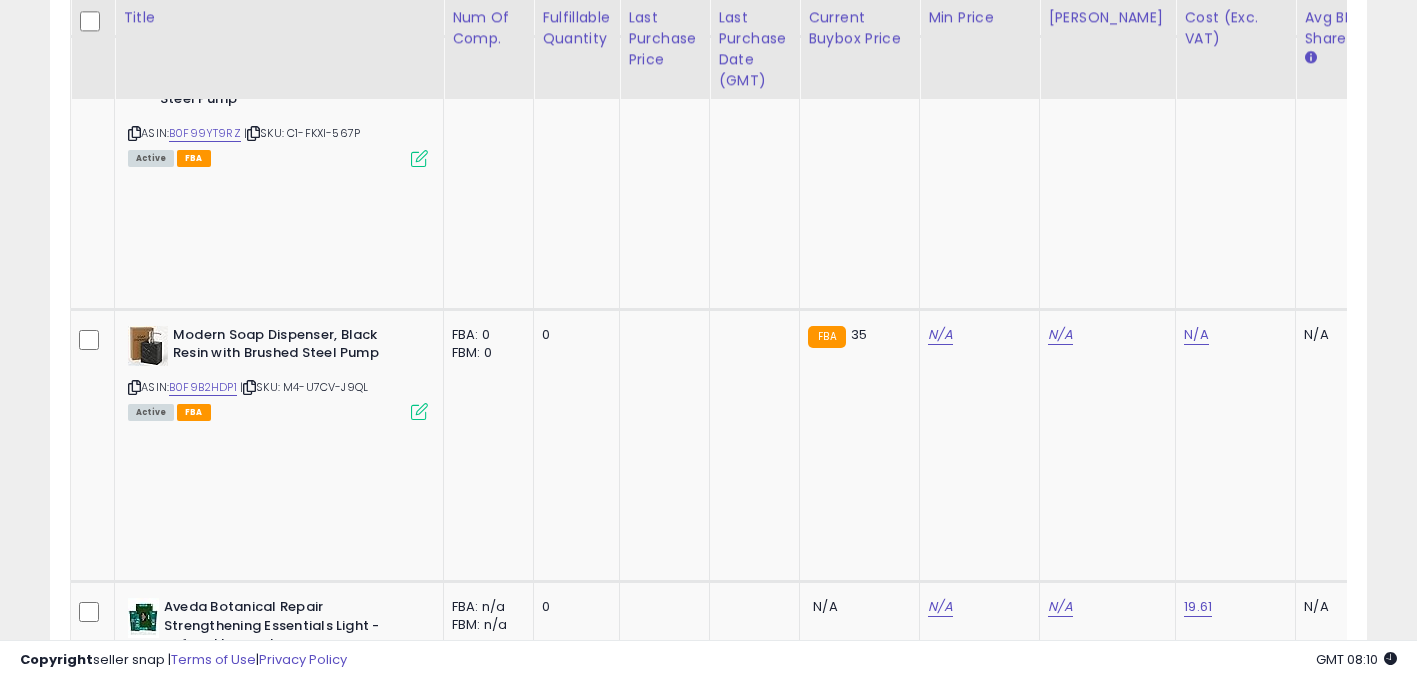 drag, startPoint x: 1086, startPoint y: 427, endPoint x: 1073, endPoint y: 424, distance: 13.341664 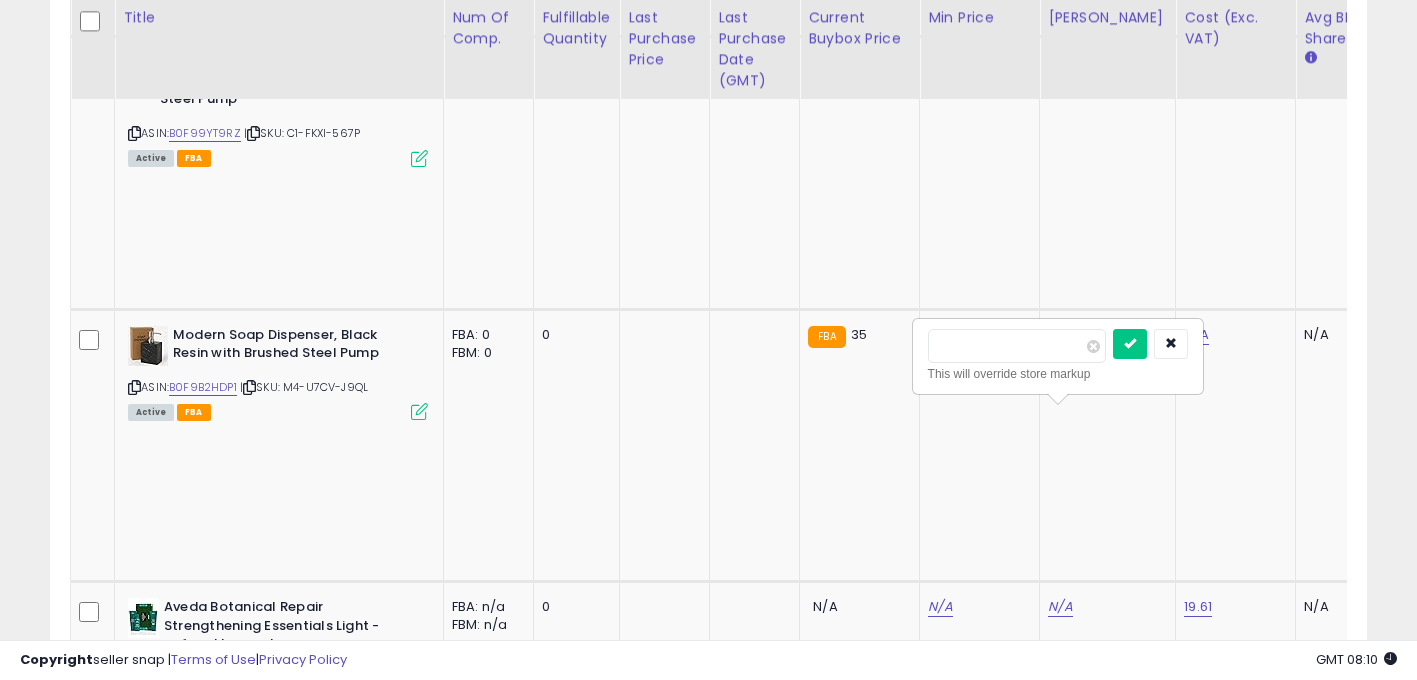 drag, startPoint x: 794, startPoint y: 324, endPoint x: 348, endPoint y: 308, distance: 446.2869 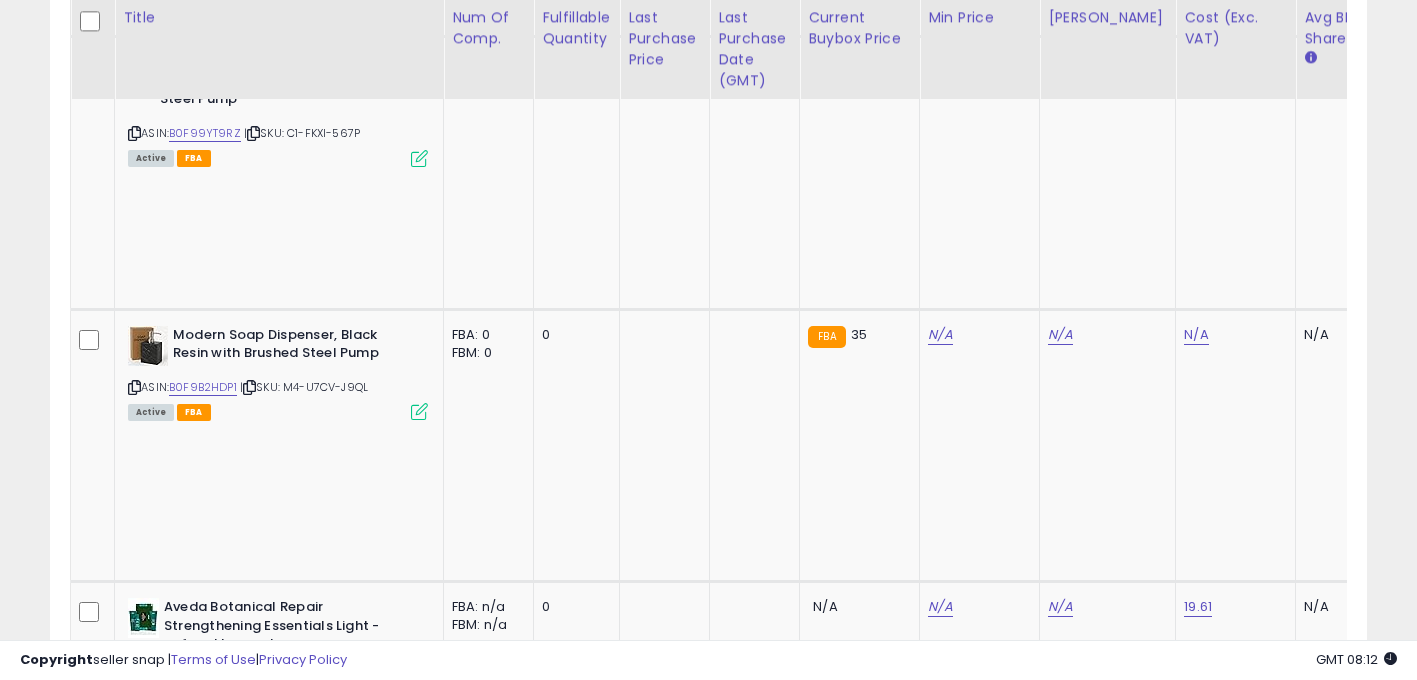 click on "71.07" at bounding box center [940, -1300] 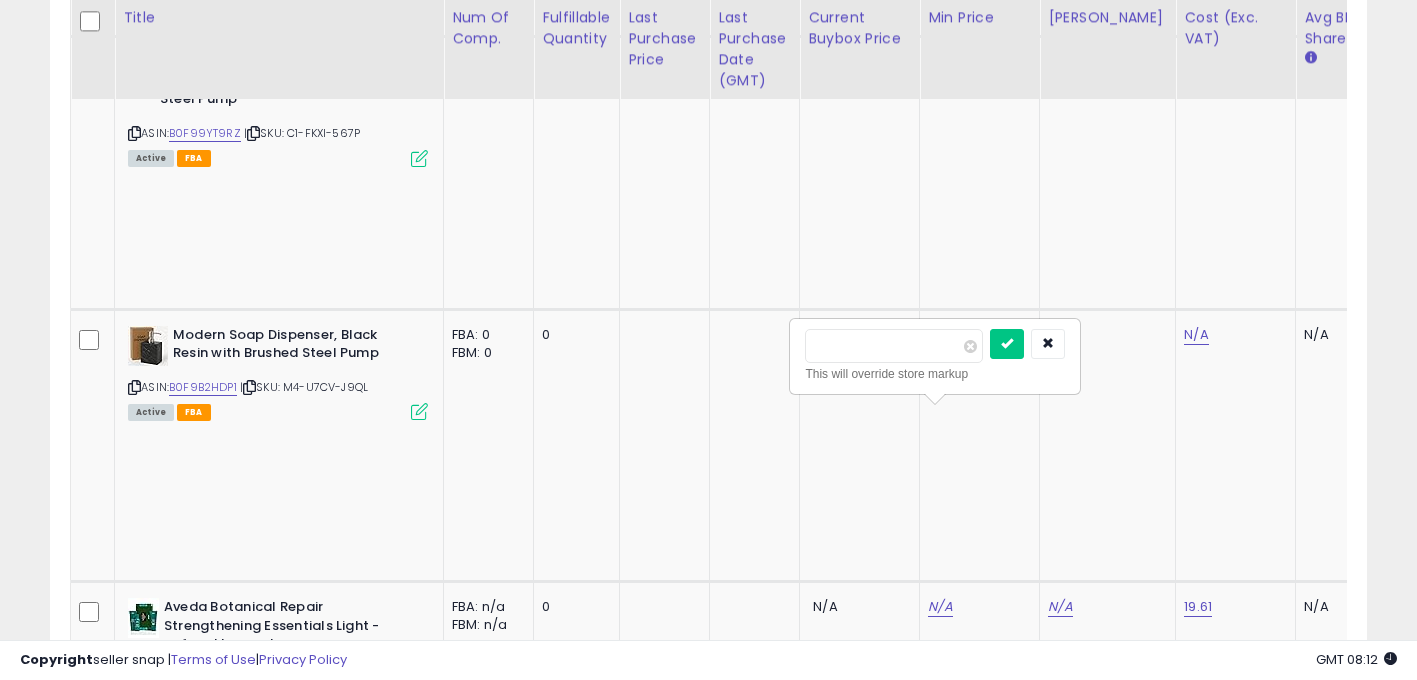 click on "*****" at bounding box center (894, 346) 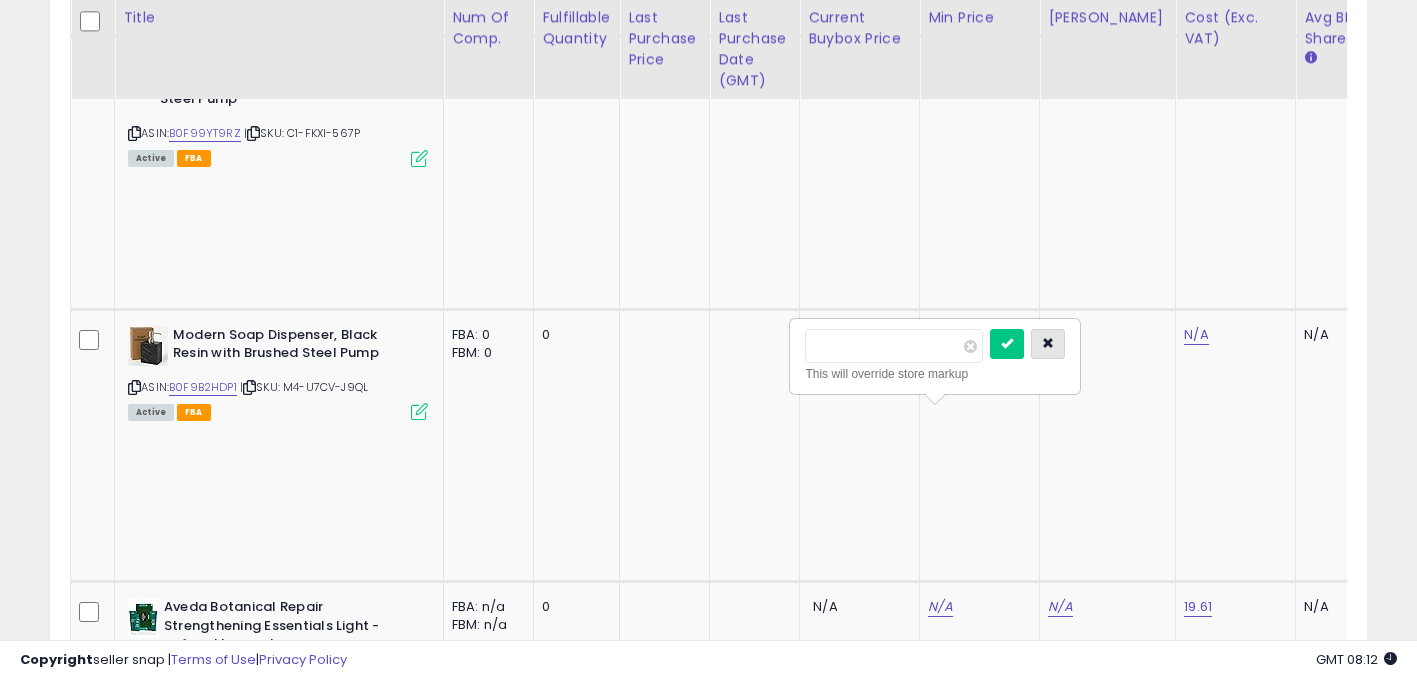 click at bounding box center [1048, 344] 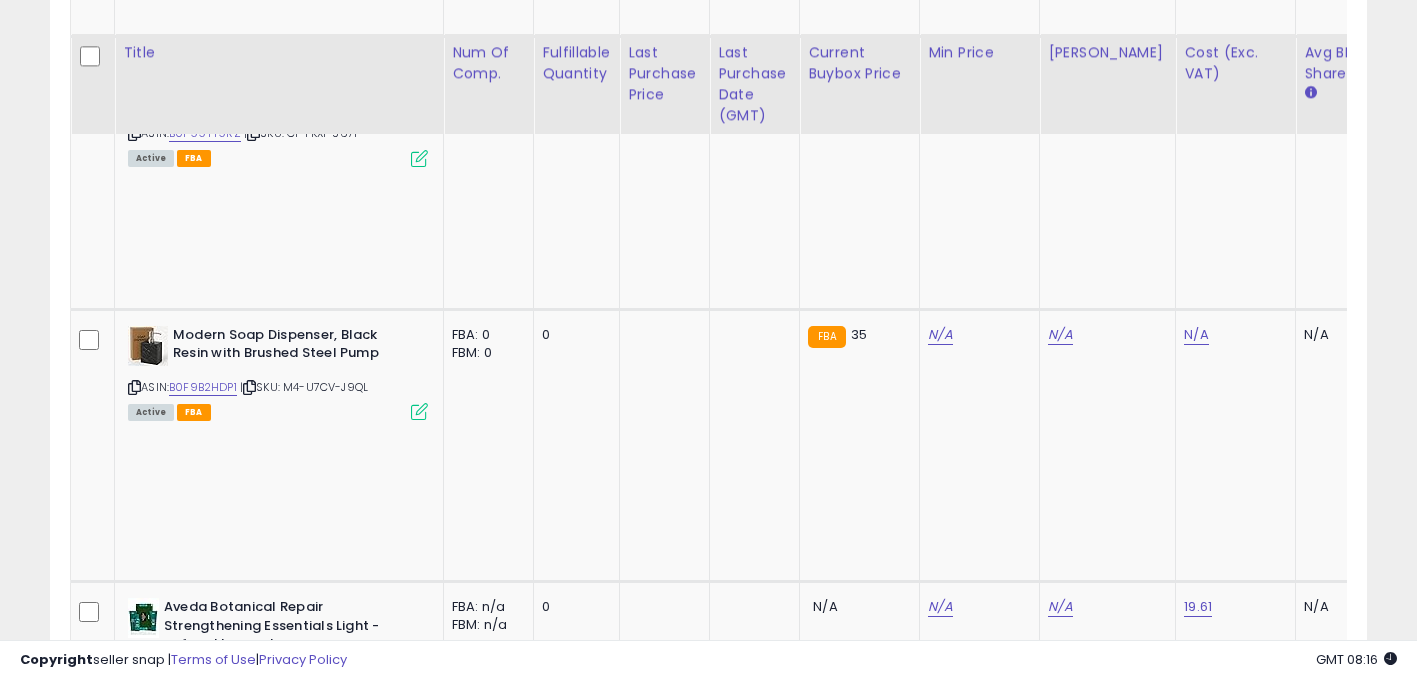 scroll, scrollTop: 2430, scrollLeft: 0, axis: vertical 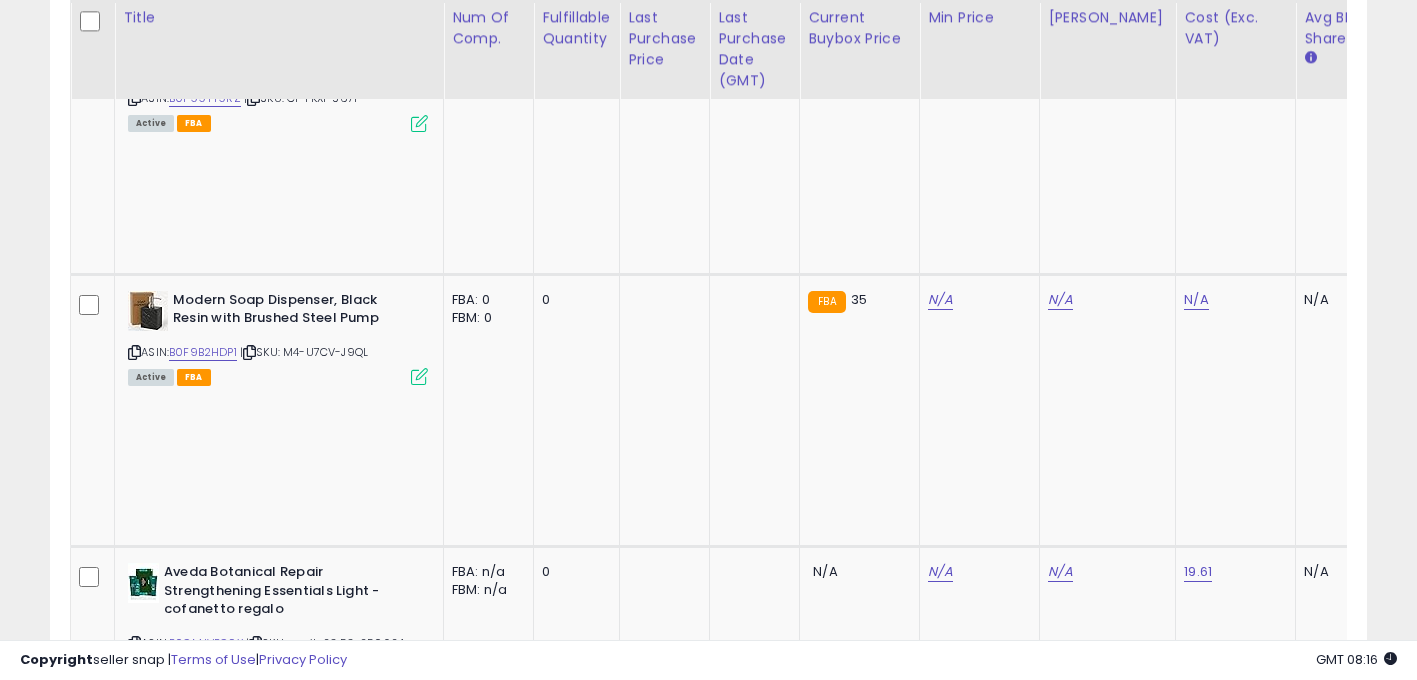 click on "71.07" at bounding box center [940, -1335] 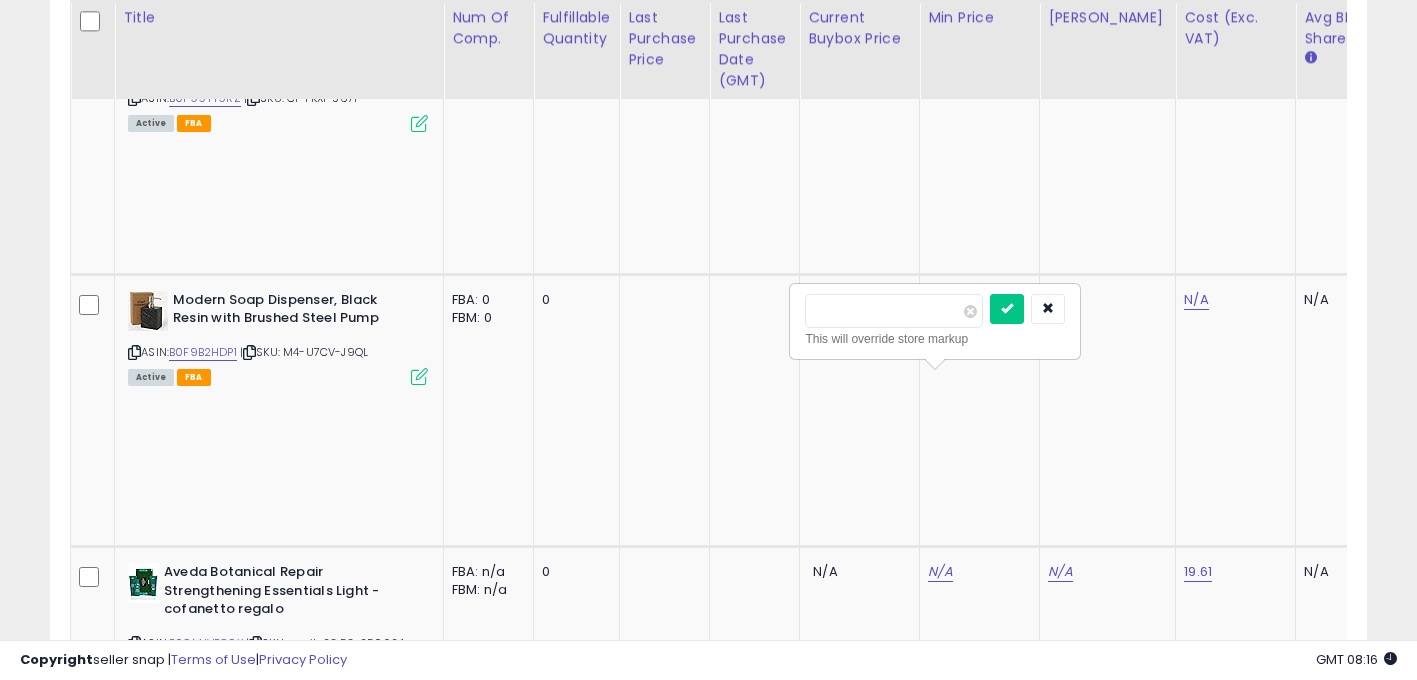 drag, startPoint x: 881, startPoint y: 322, endPoint x: 417, endPoint y: 300, distance: 464.52127 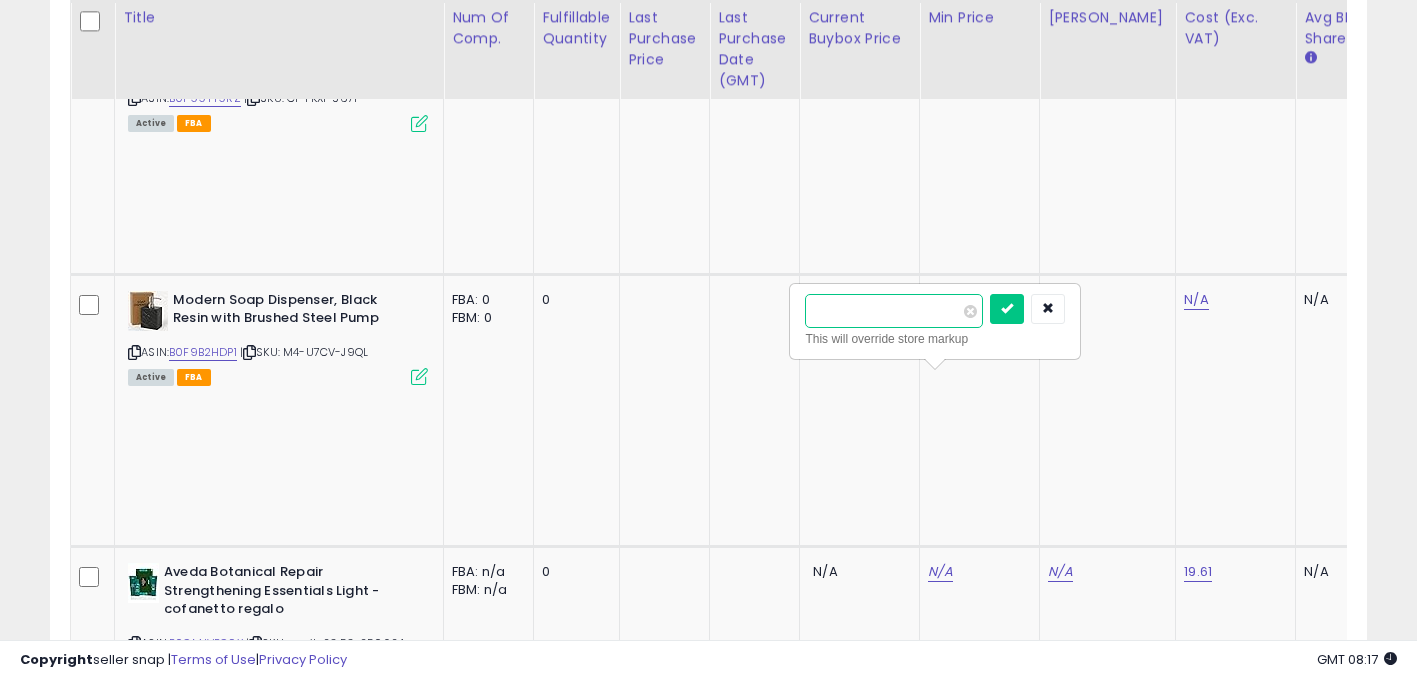 type on "*" 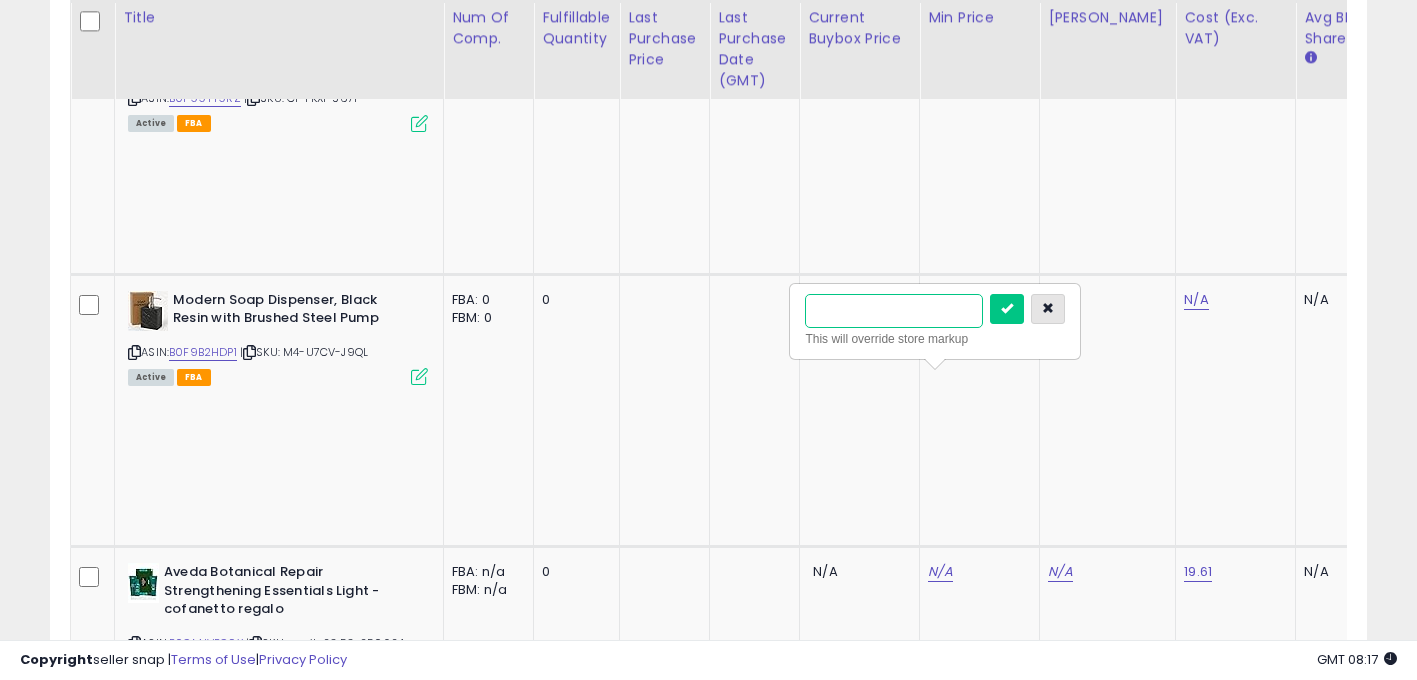 type 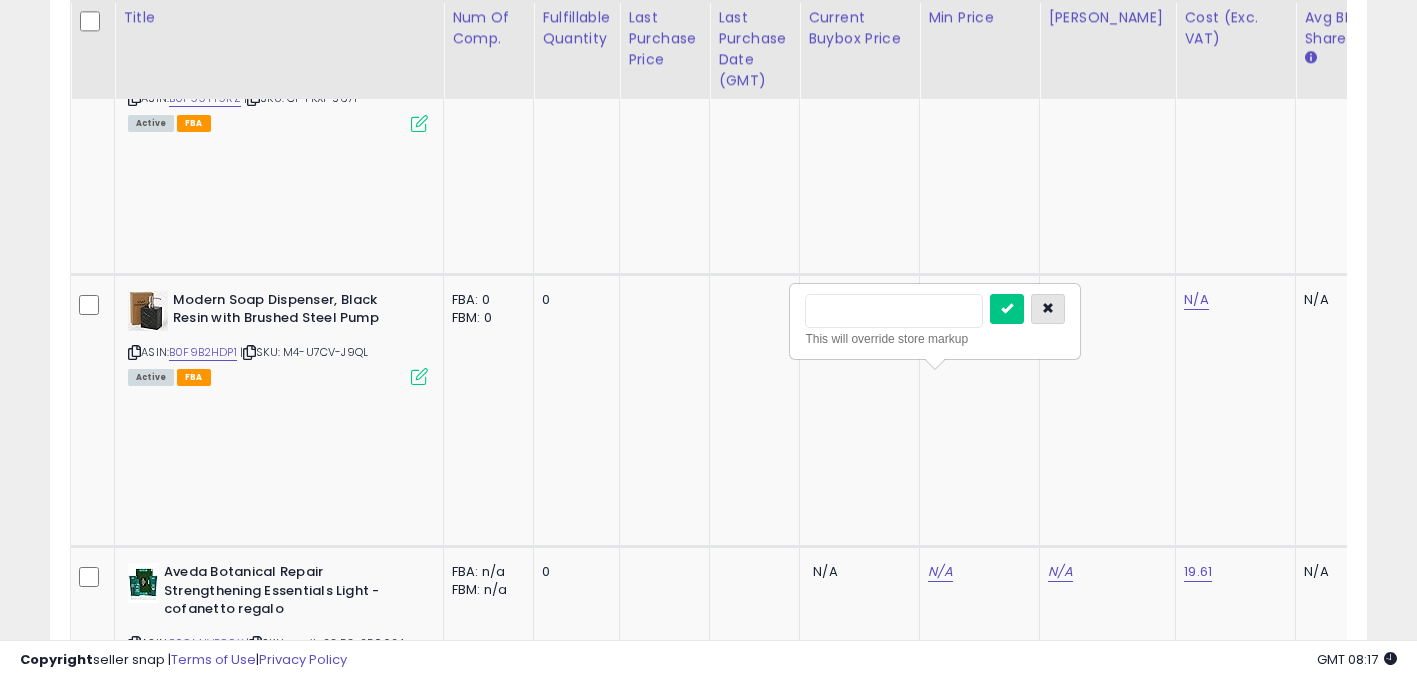 click at bounding box center (1048, 309) 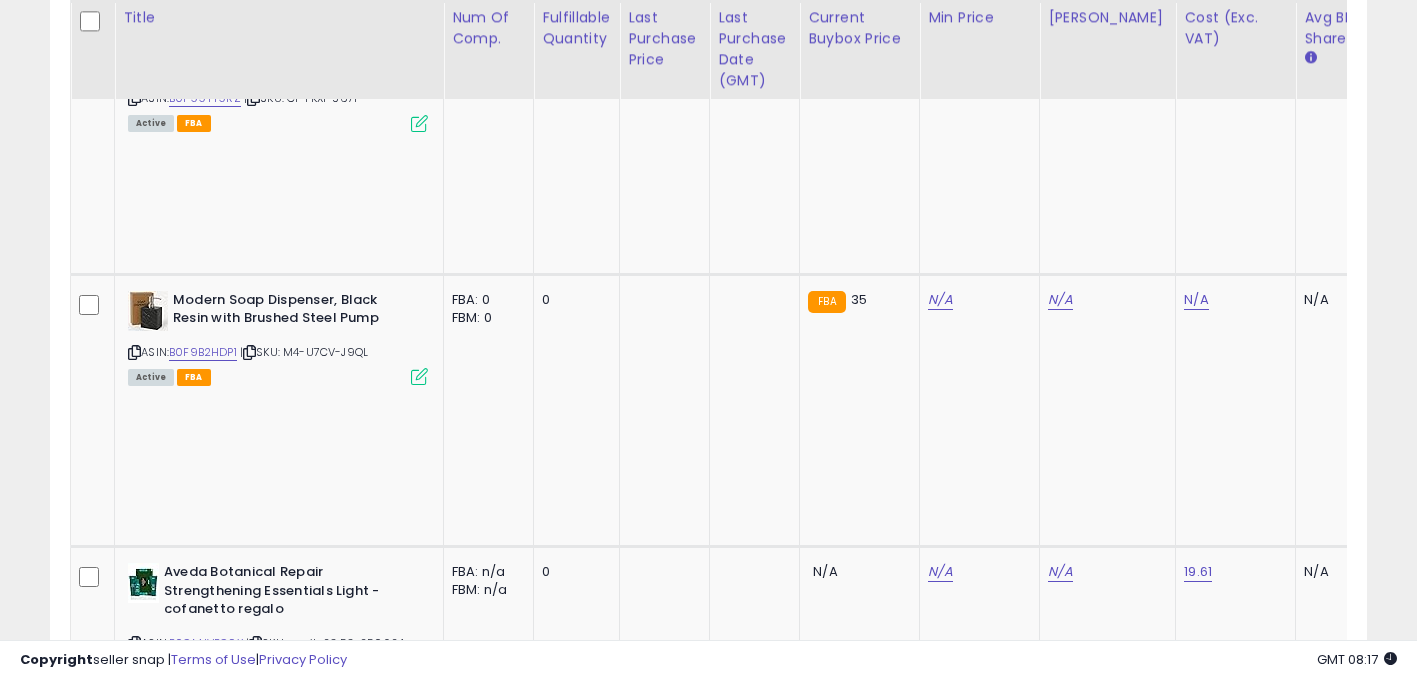 scroll, scrollTop: 0, scrollLeft: 634, axis: horizontal 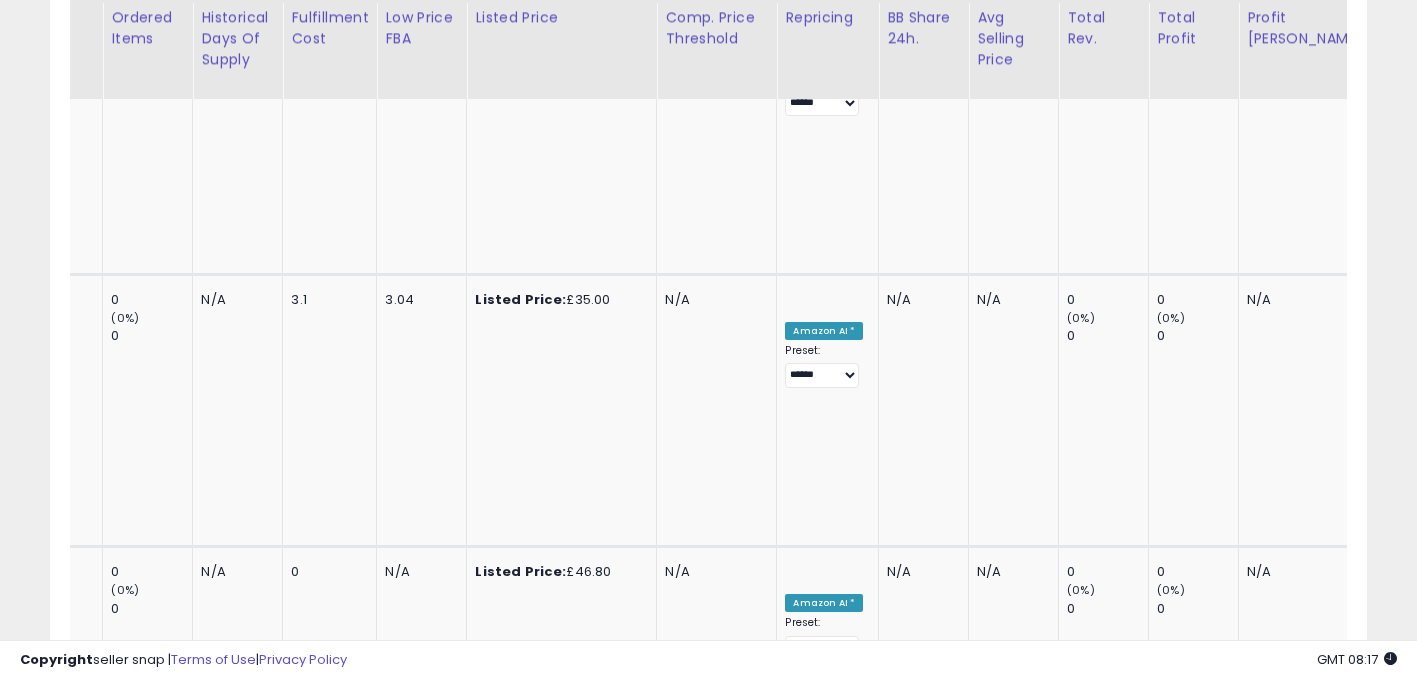 click on "OFF" at bounding box center [823, 1935] 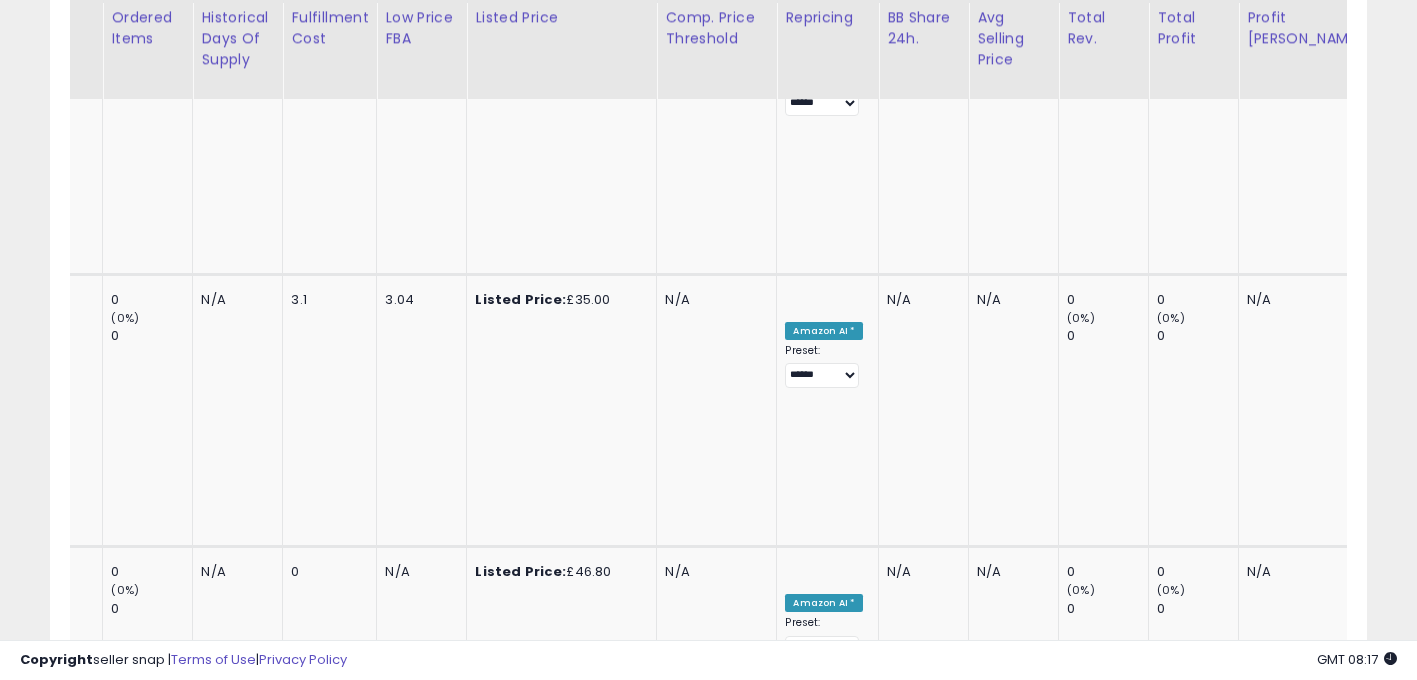 scroll, scrollTop: 0, scrollLeft: 0, axis: both 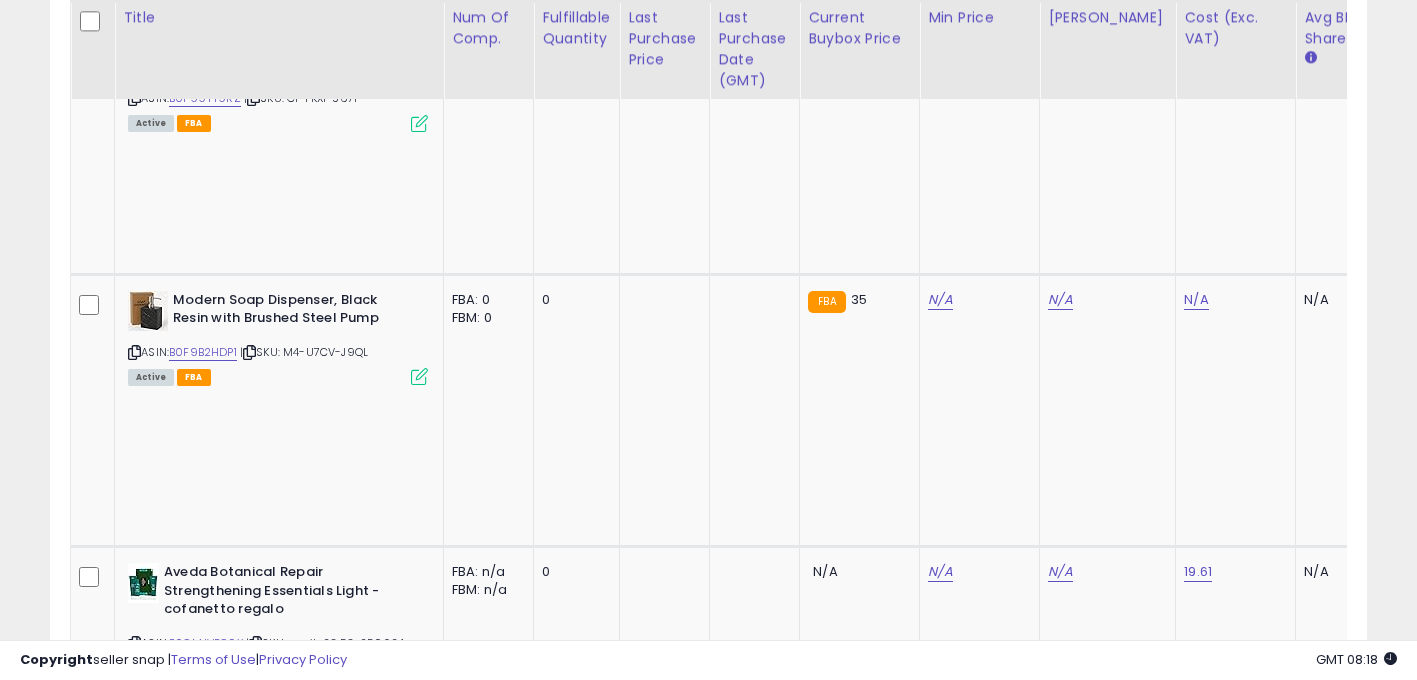 click on "71.07" at bounding box center (940, -1335) 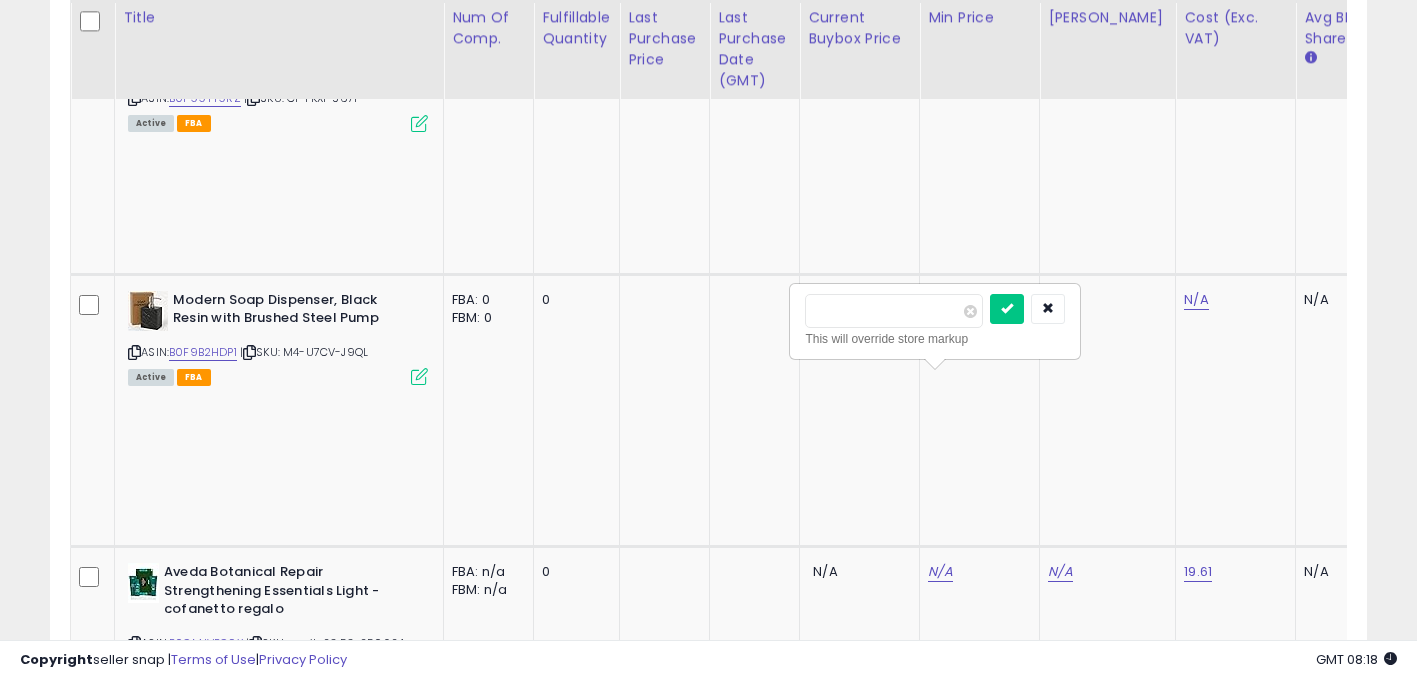 click on "*****" at bounding box center [894, 311] 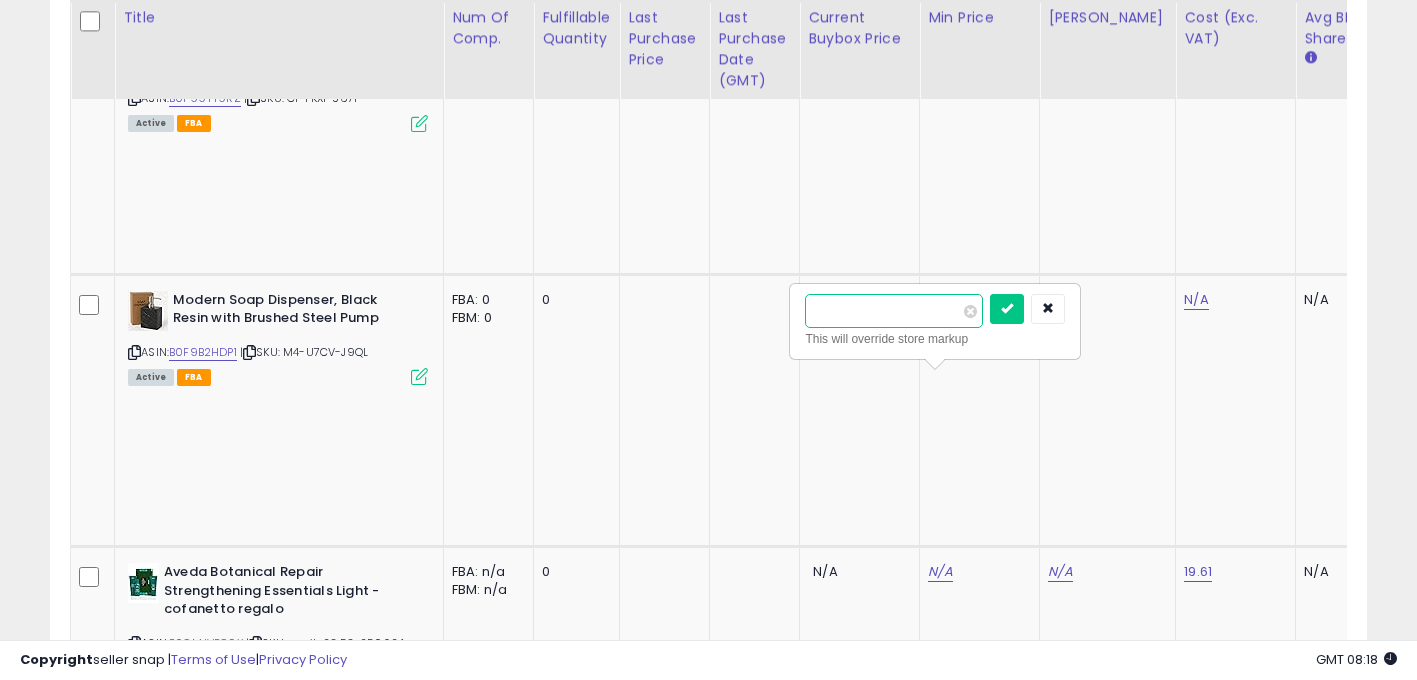 type on "*" 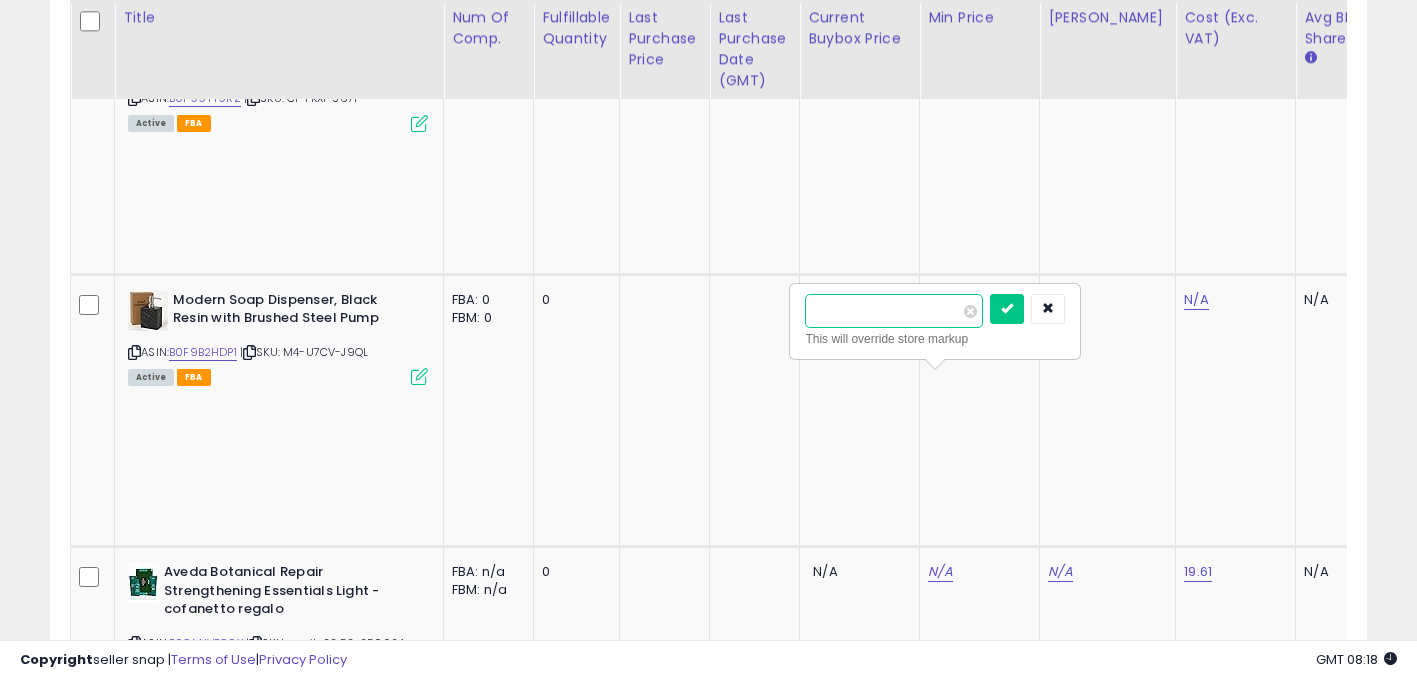 type on "*" 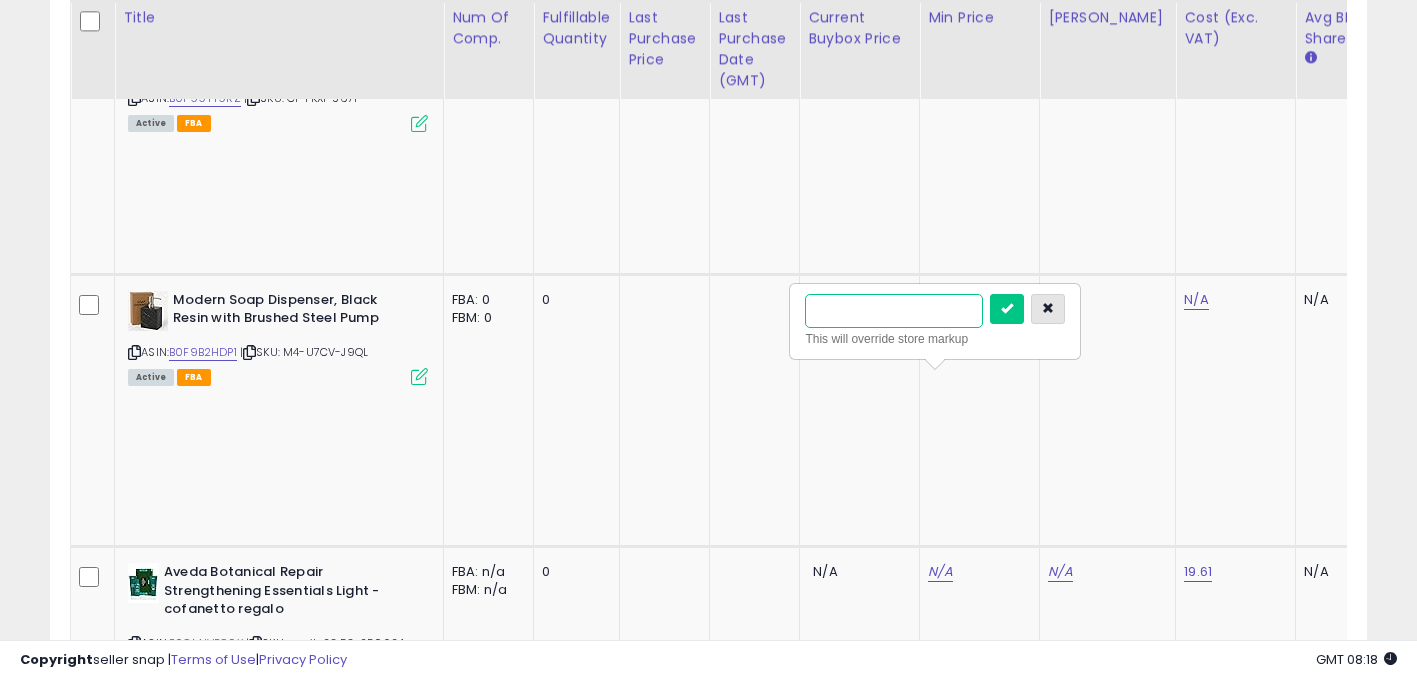 type 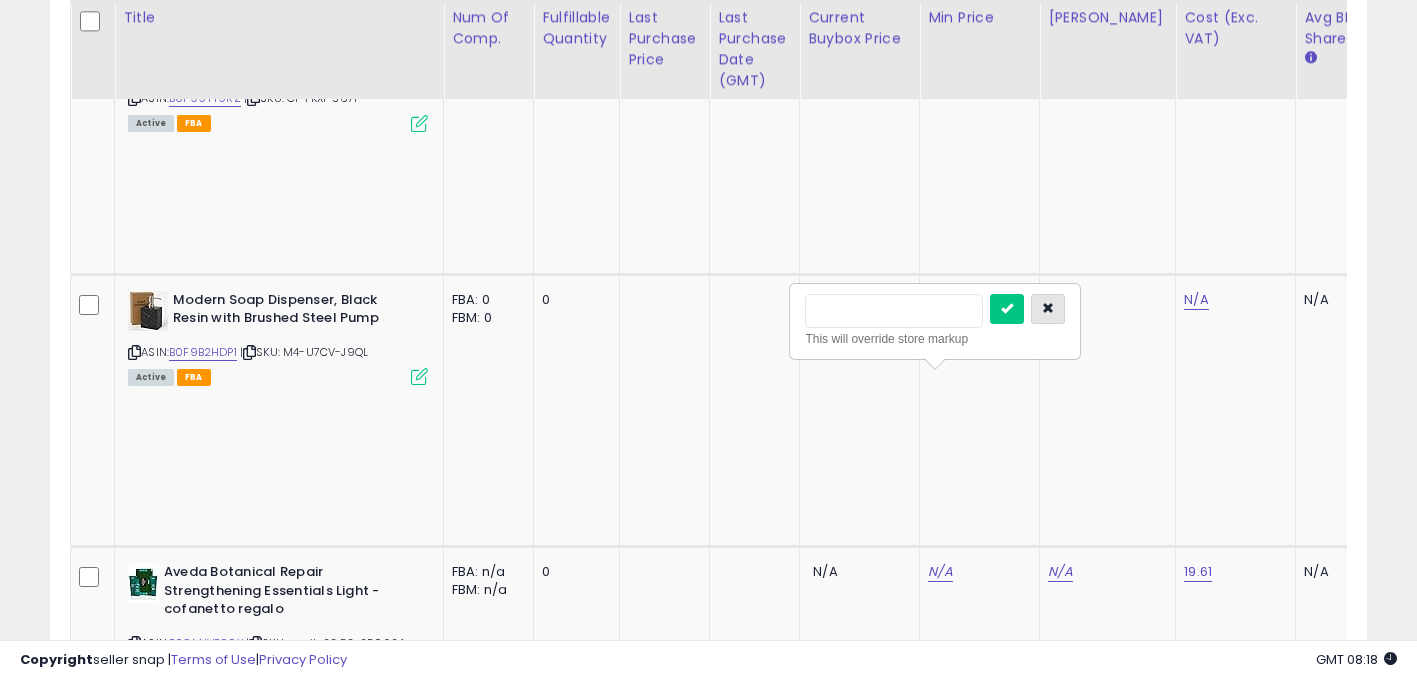 click at bounding box center [1048, 309] 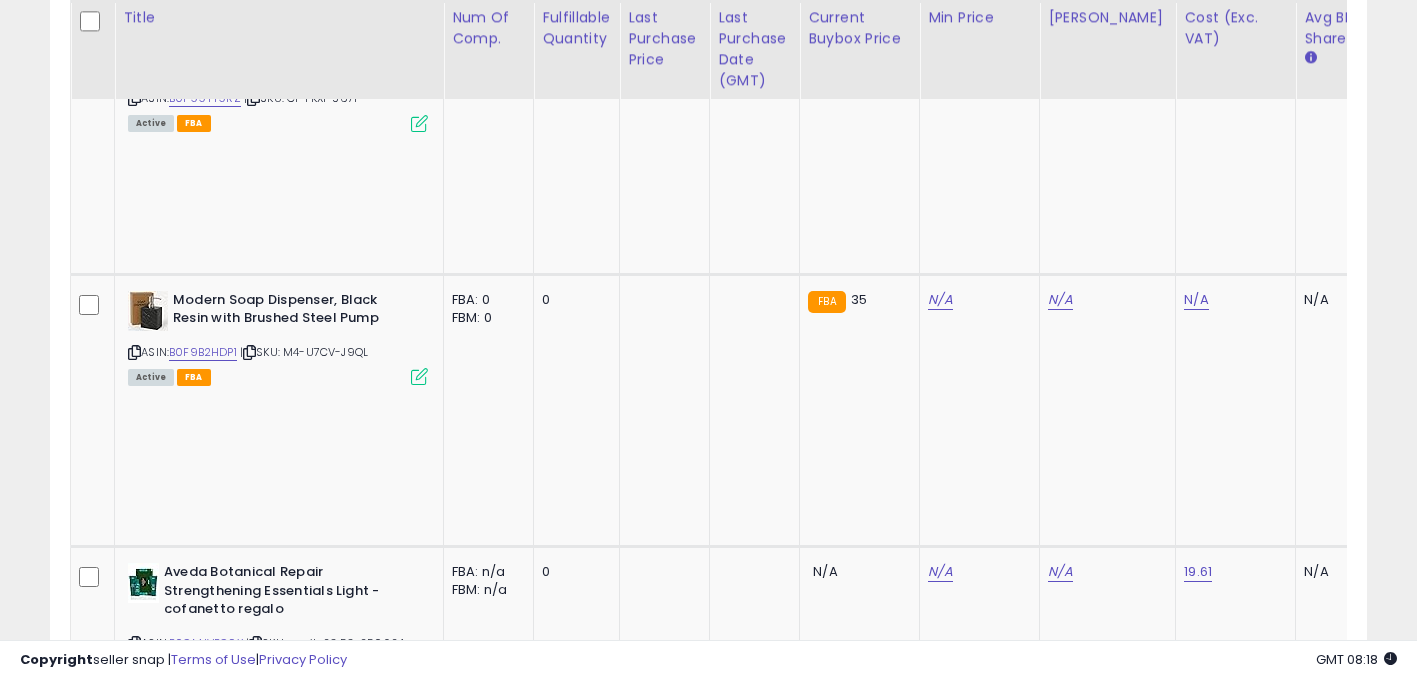 click on "71.07" at bounding box center [940, -1335] 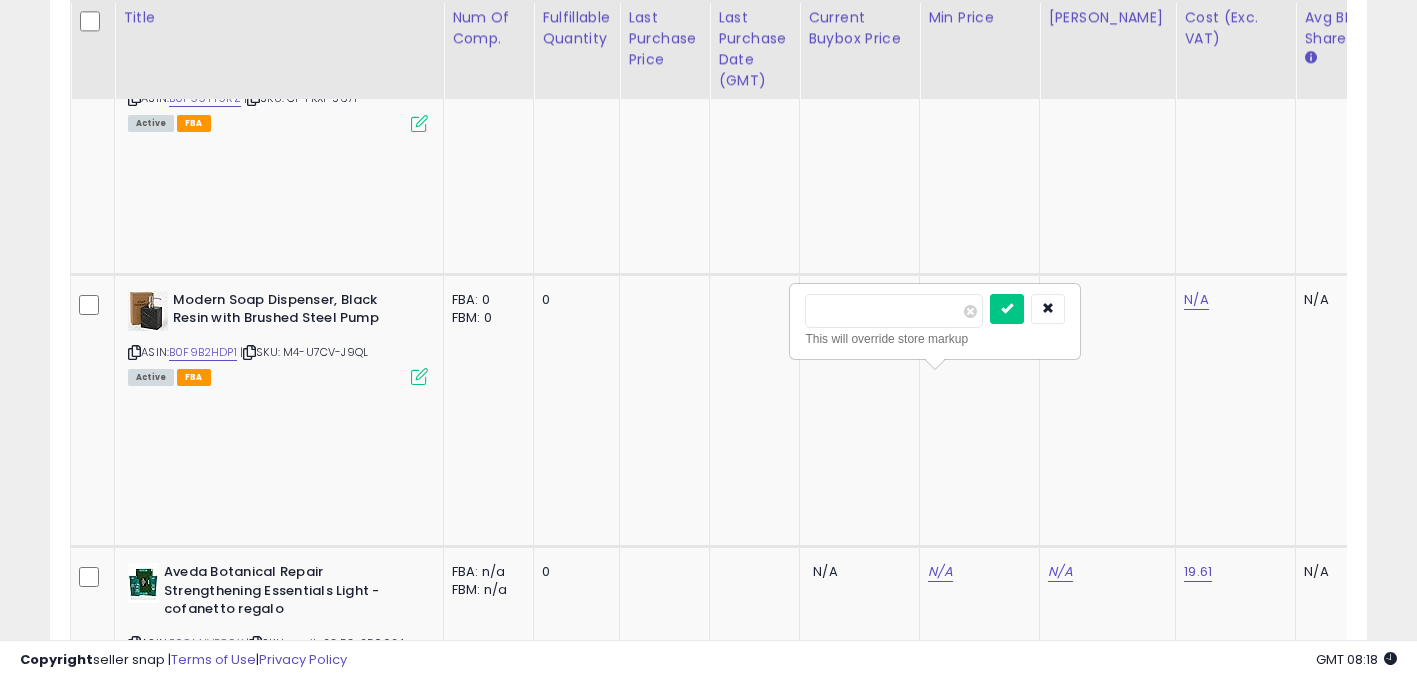 click on "*****" at bounding box center [894, 311] 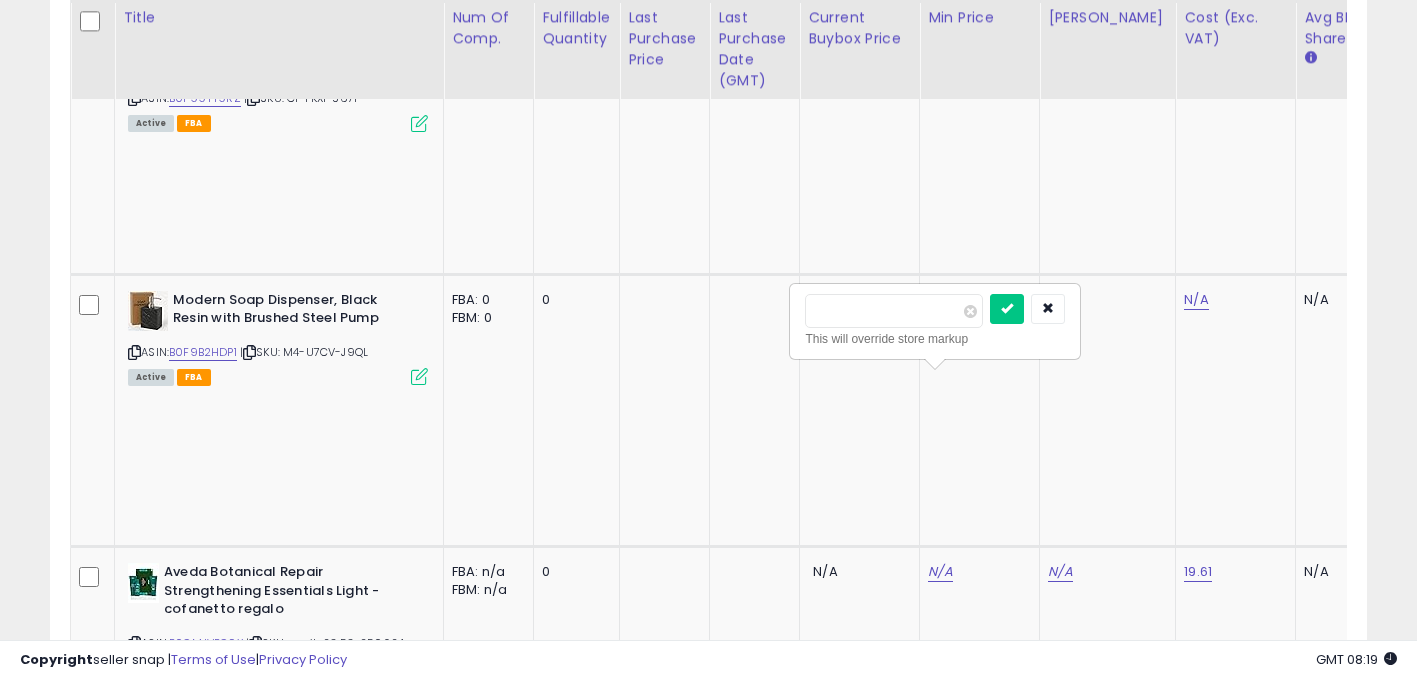 type on "*****" 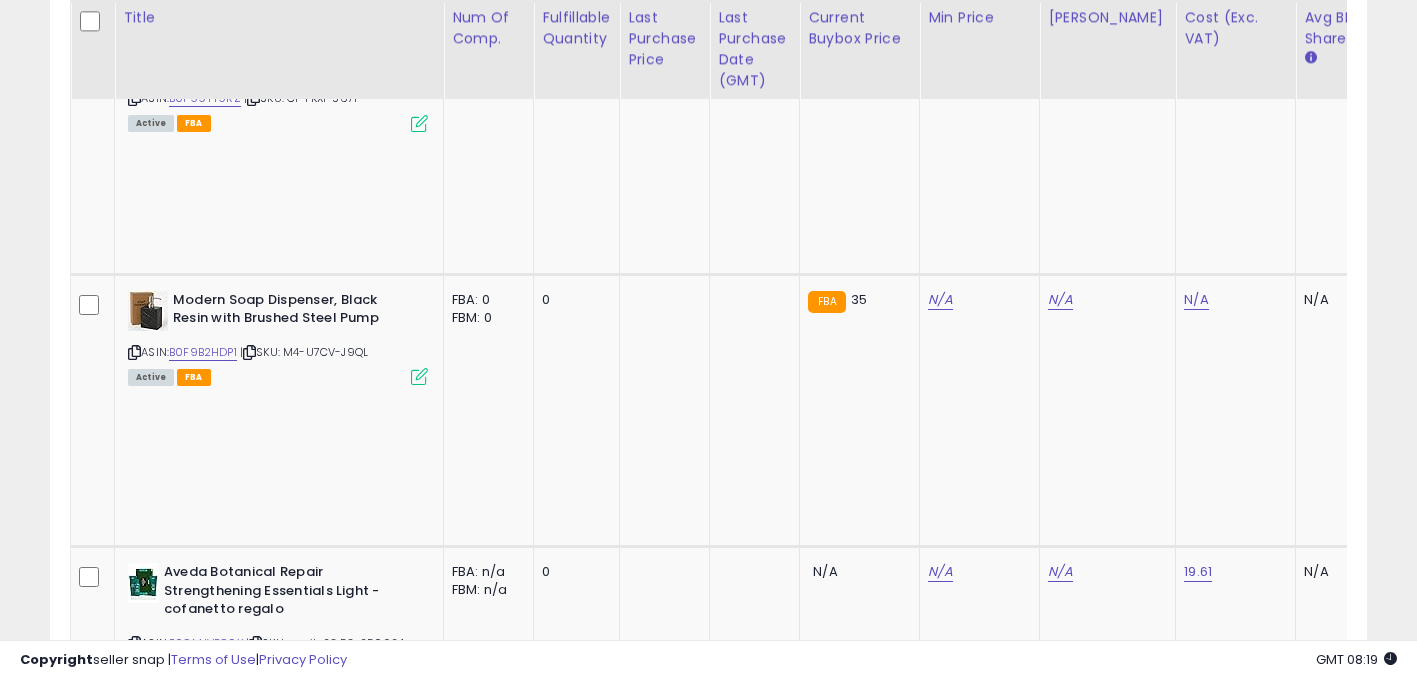 scroll, scrollTop: 0, scrollLeft: 116, axis: horizontal 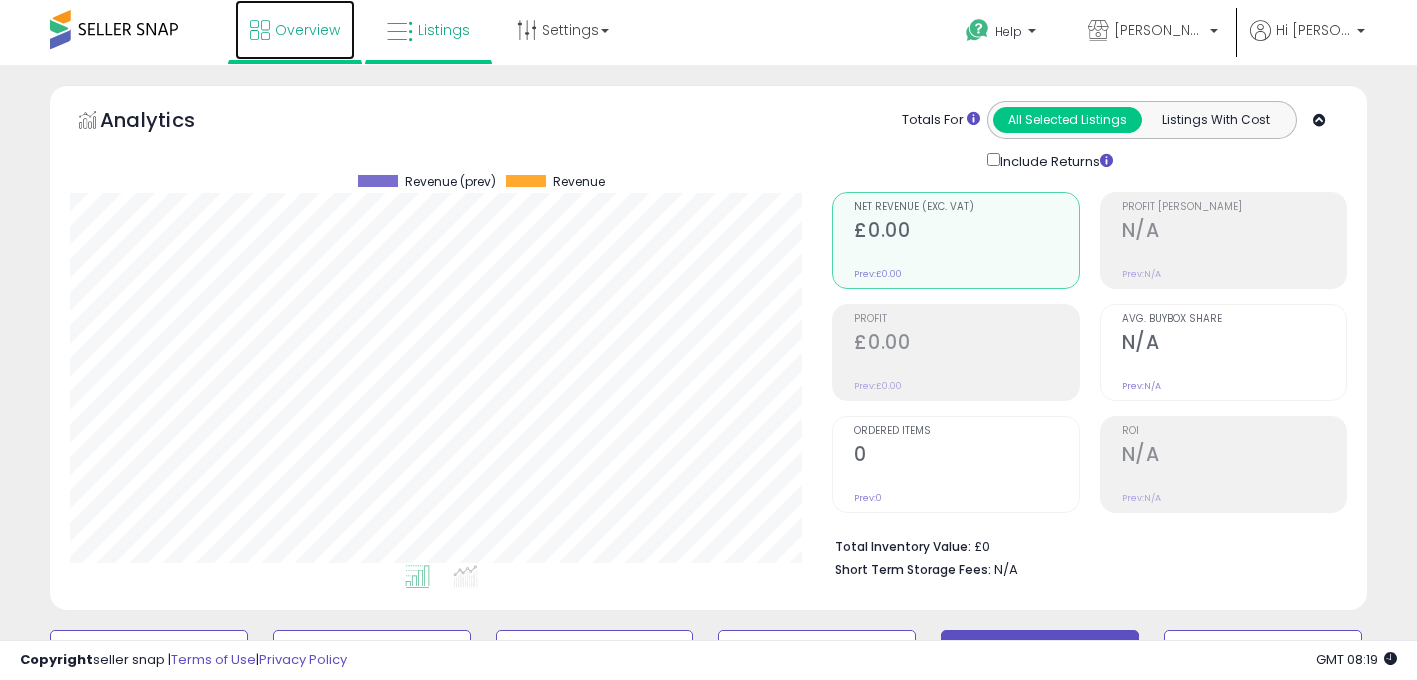 click on "Overview" at bounding box center [307, 30] 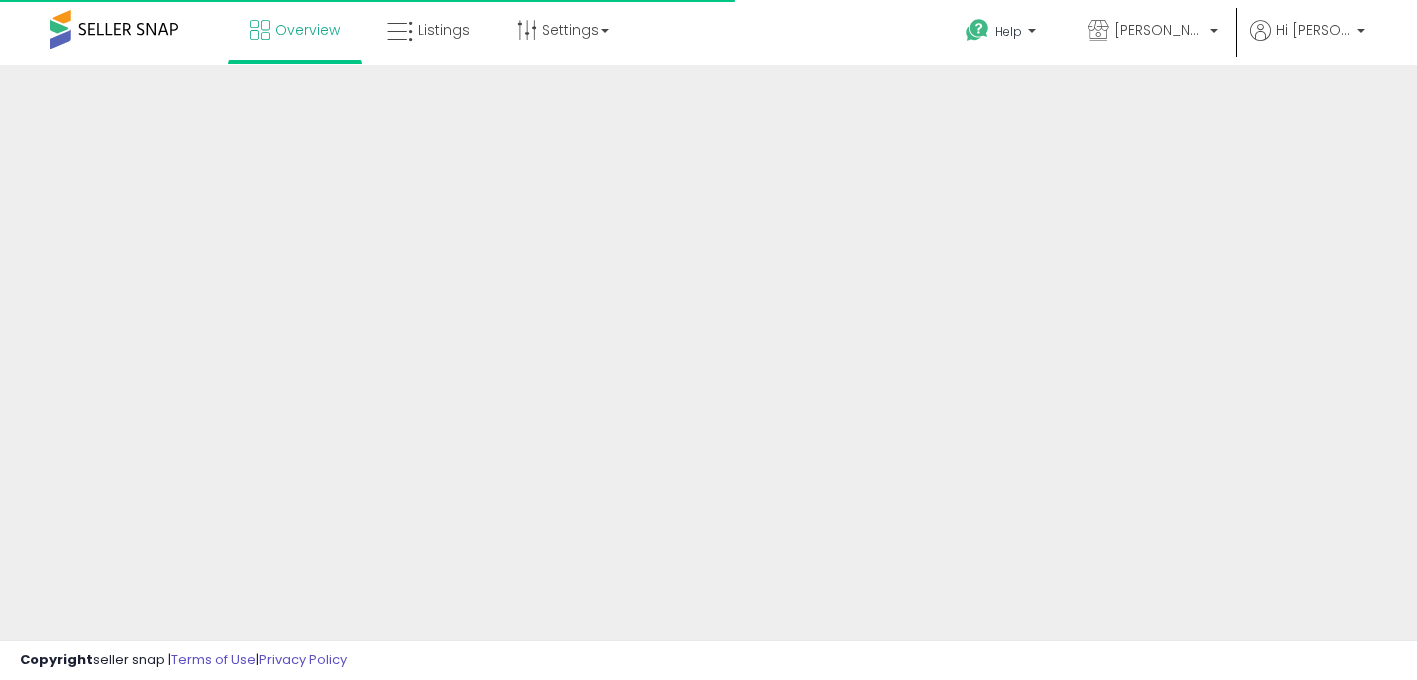 scroll, scrollTop: 0, scrollLeft: 0, axis: both 